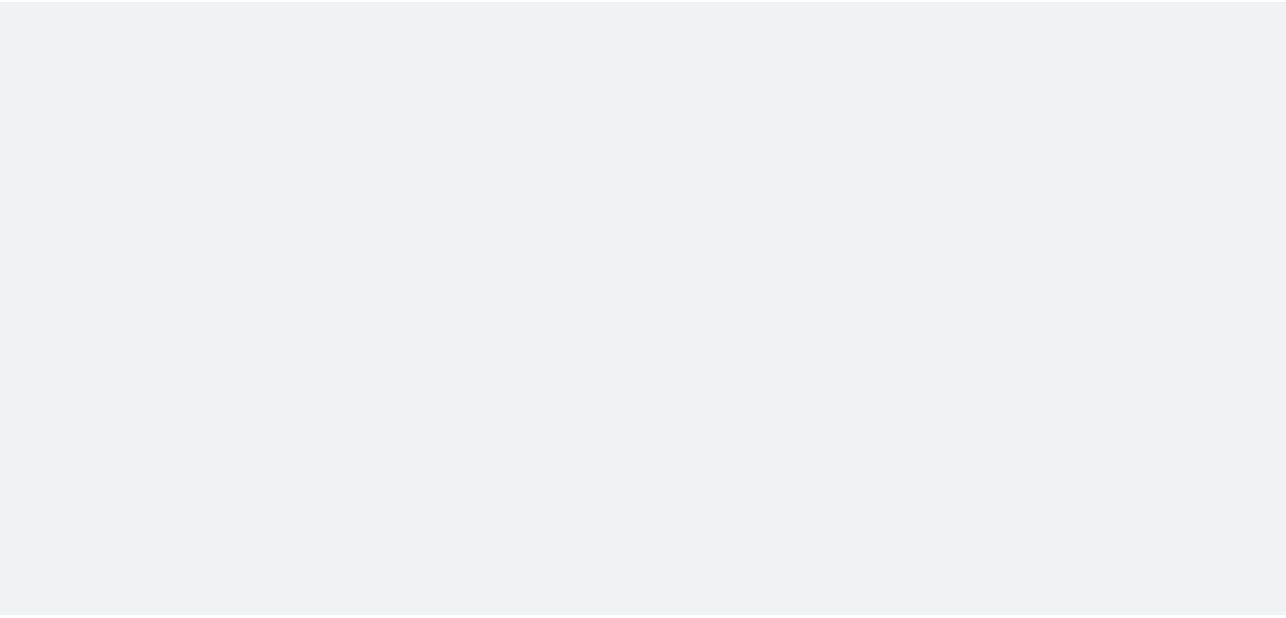 scroll, scrollTop: 0, scrollLeft: 0, axis: both 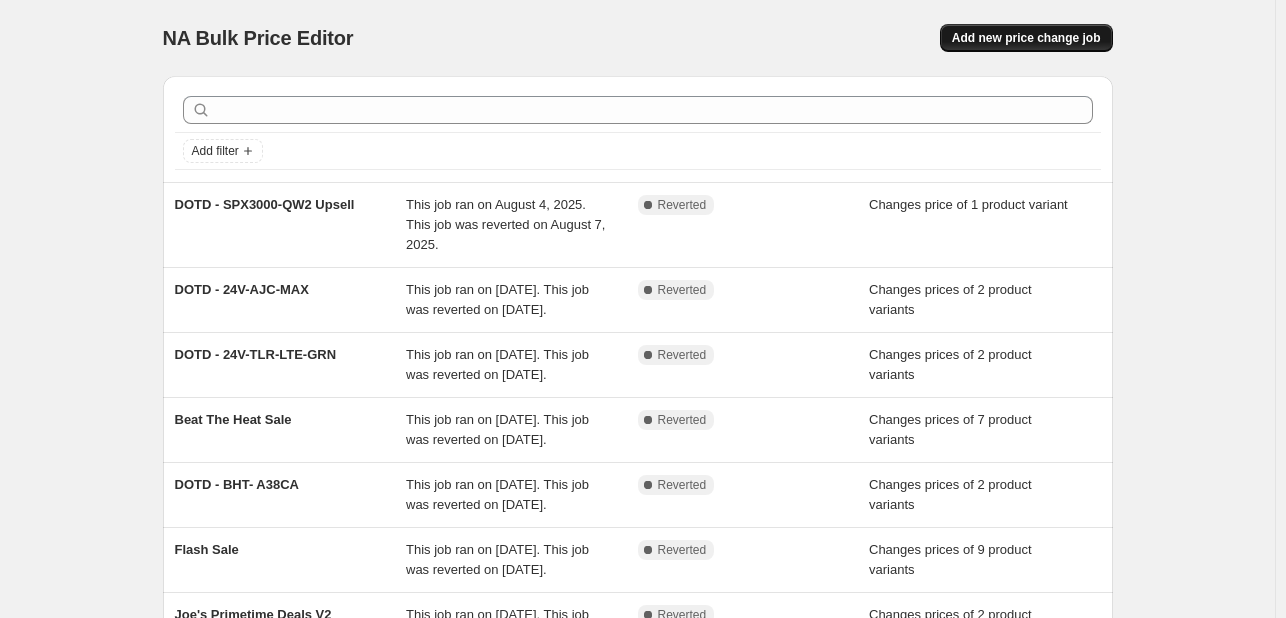 click on "Add new price change job" at bounding box center [1026, 38] 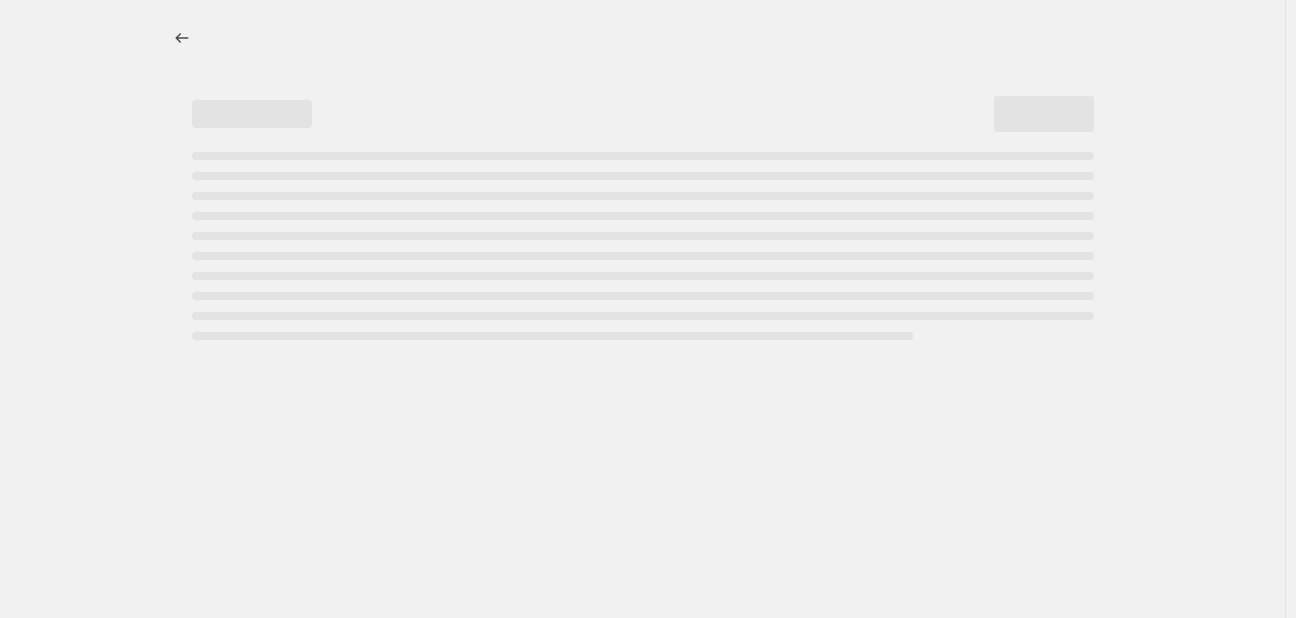 select on "percentage" 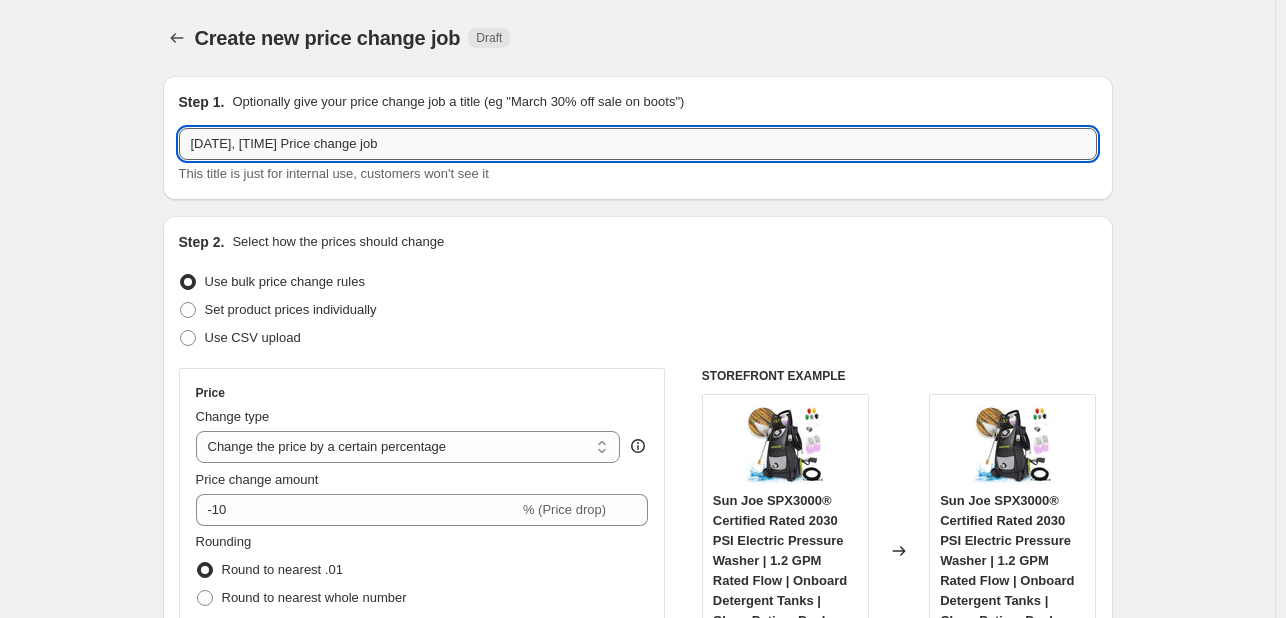 click on "[DATE], [TIME] Price change job" at bounding box center [638, 144] 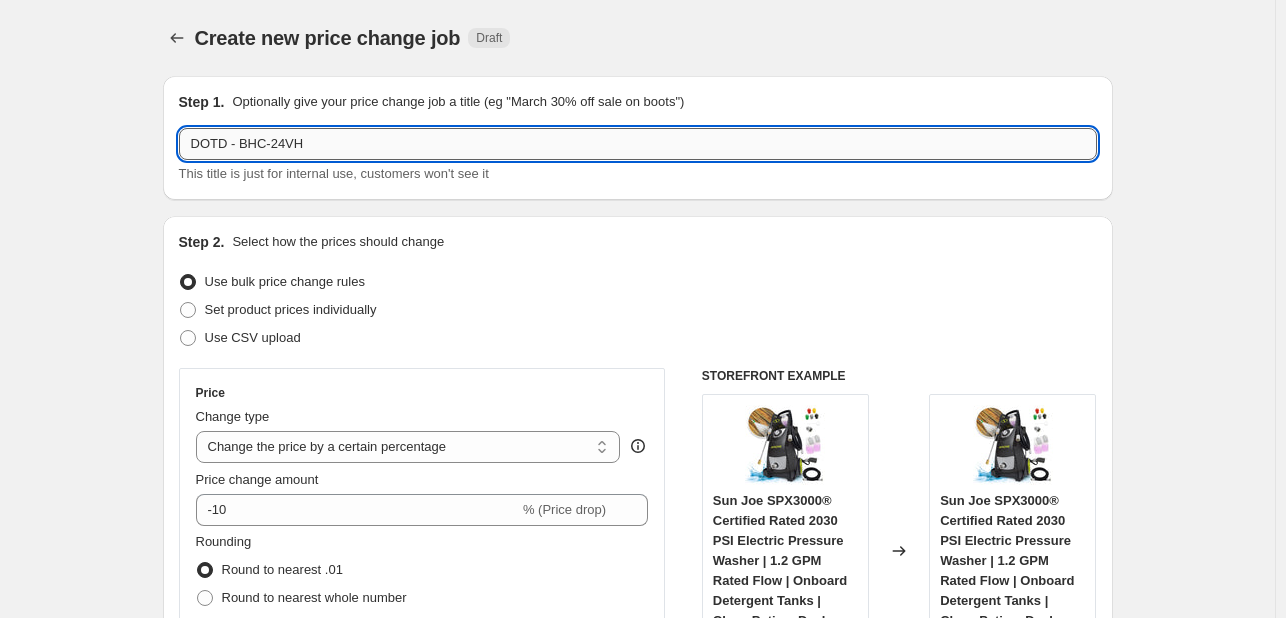 drag, startPoint x: 303, startPoint y: 146, endPoint x: 708, endPoint y: 137, distance: 405.09998 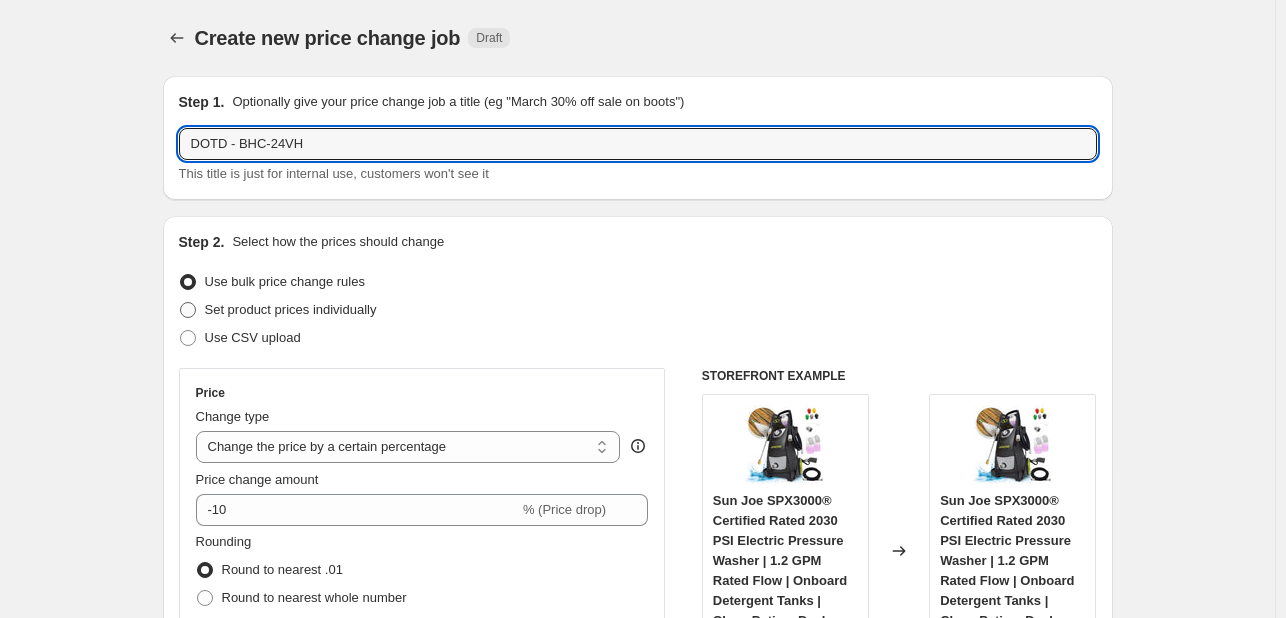 type on "DOTD - BHC-24VH" 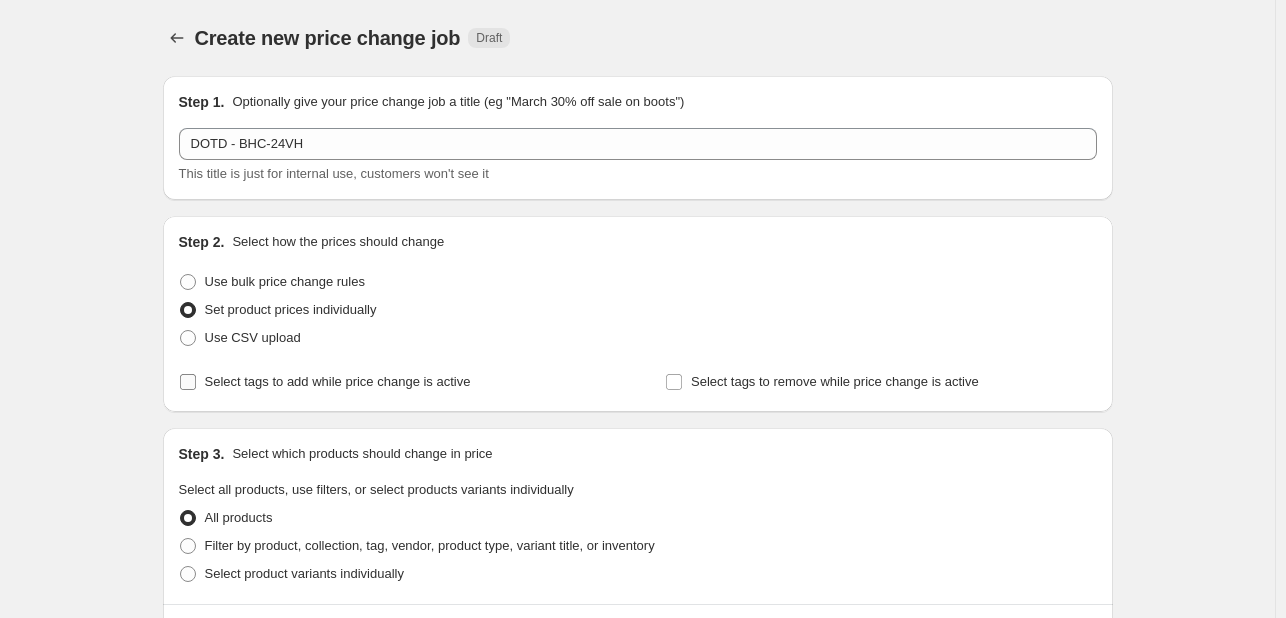 click on "Select tags to add while price change is active" at bounding box center (338, 381) 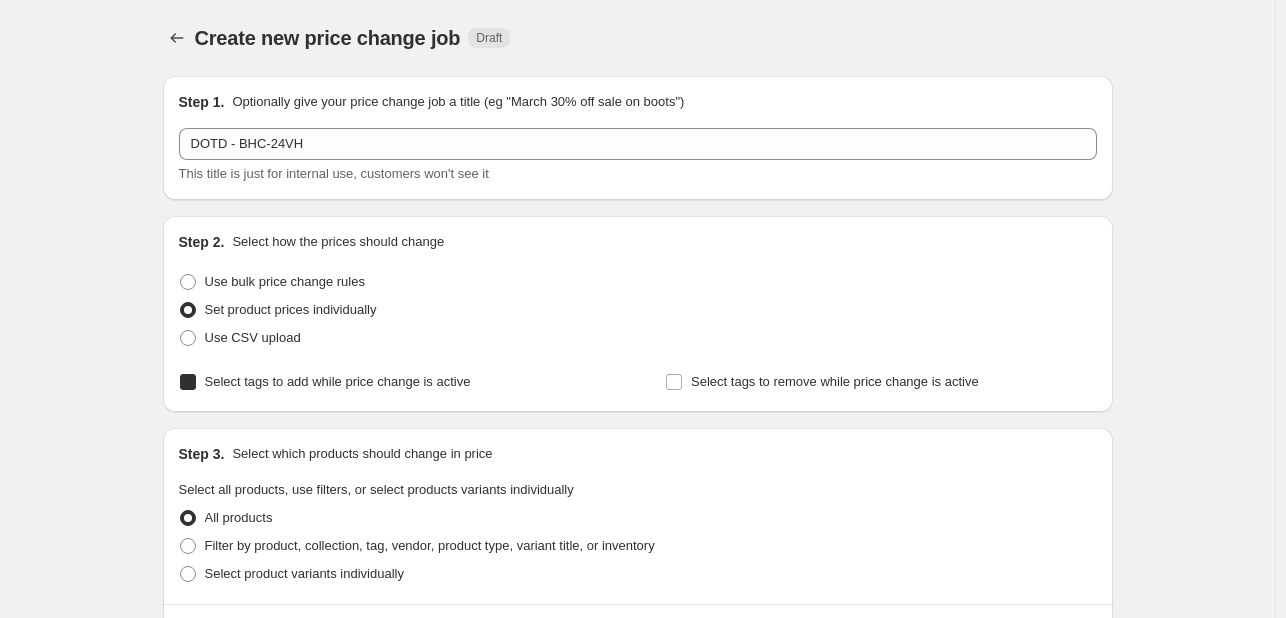 checkbox on "true" 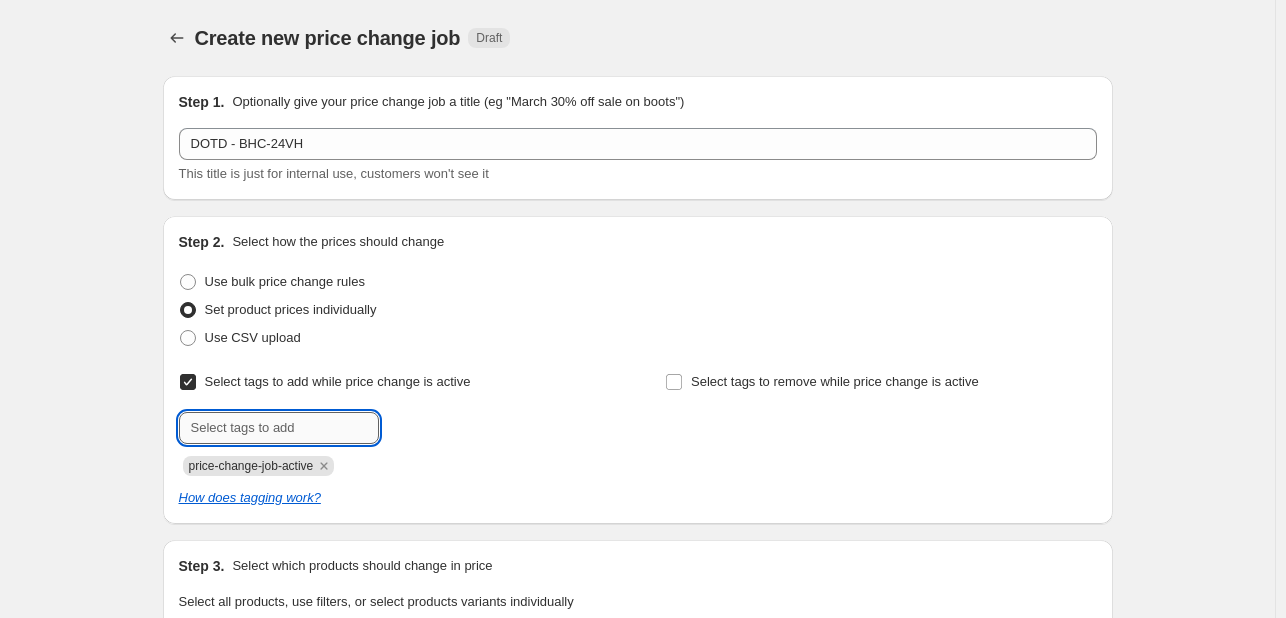 click at bounding box center [279, 428] 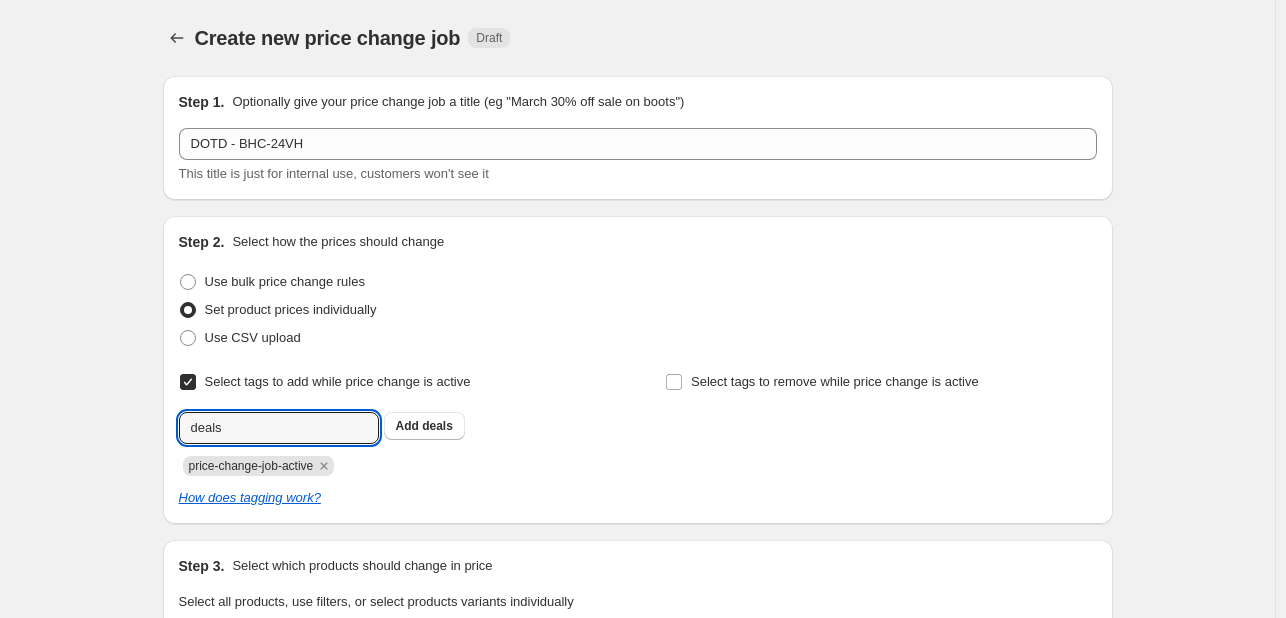 click on "Submit" at bounding box center (207, 226) 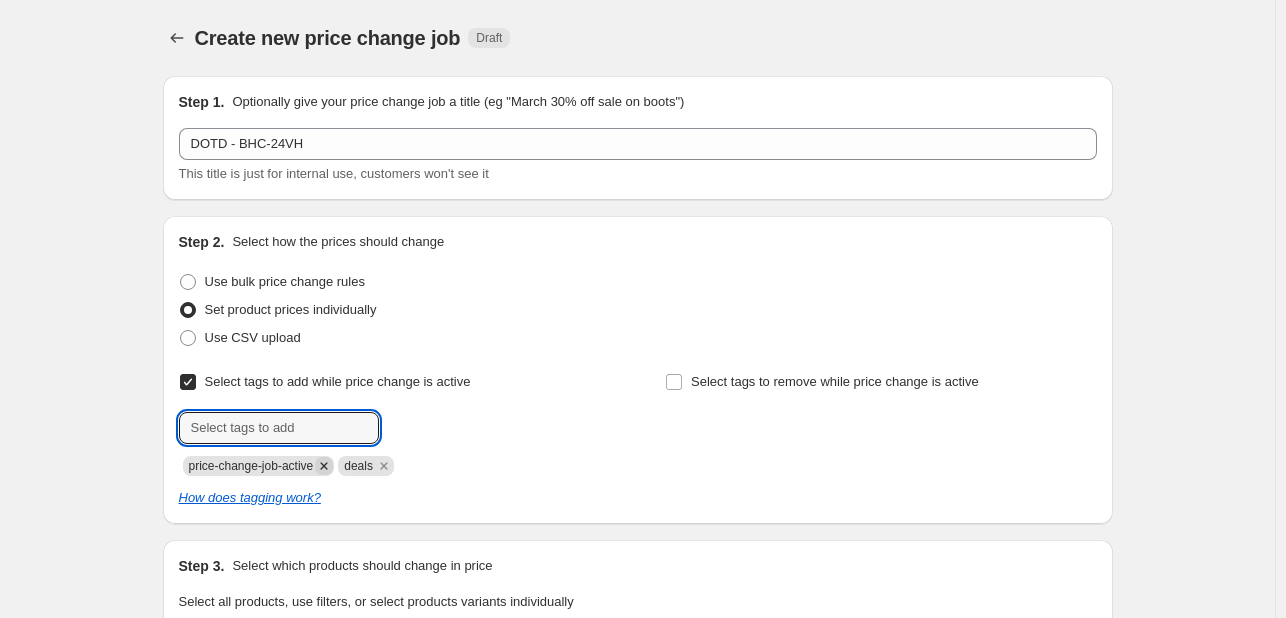 click 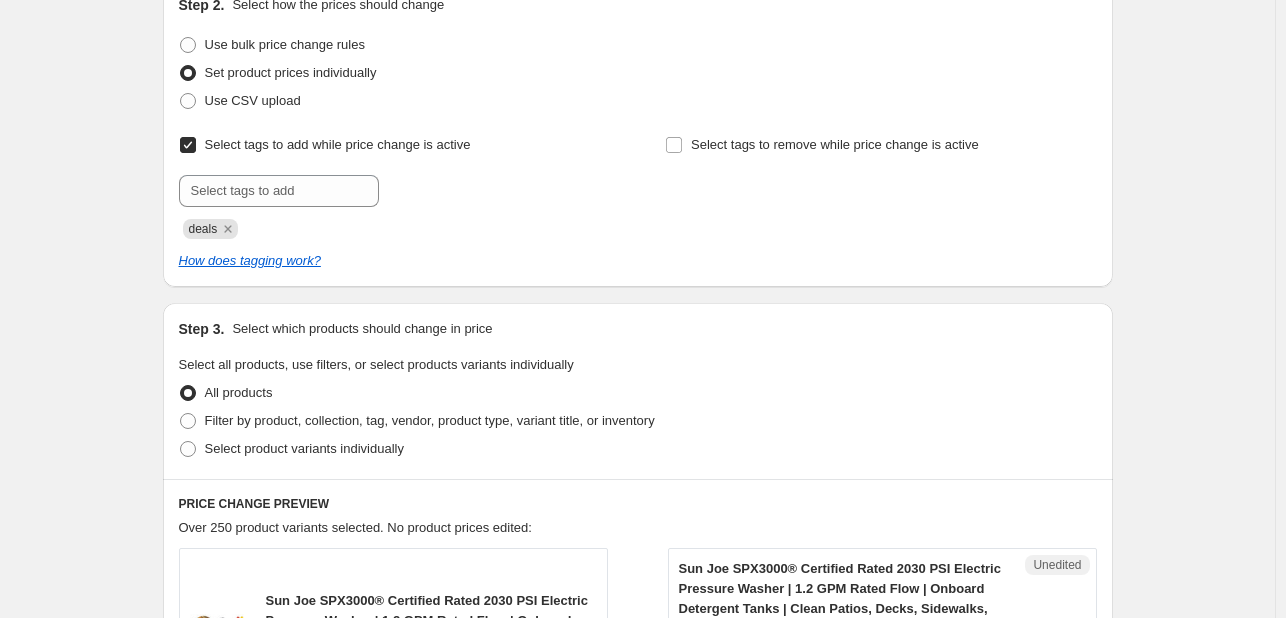 scroll, scrollTop: 400, scrollLeft: 0, axis: vertical 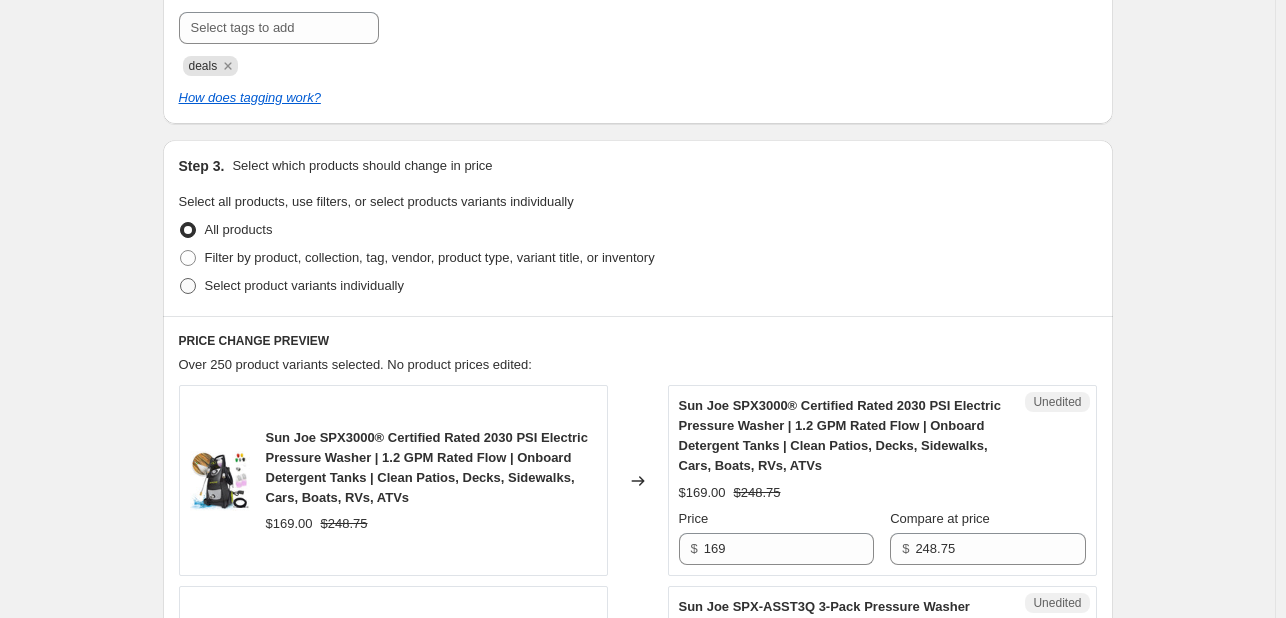 click on "Select product variants individually" at bounding box center (304, 285) 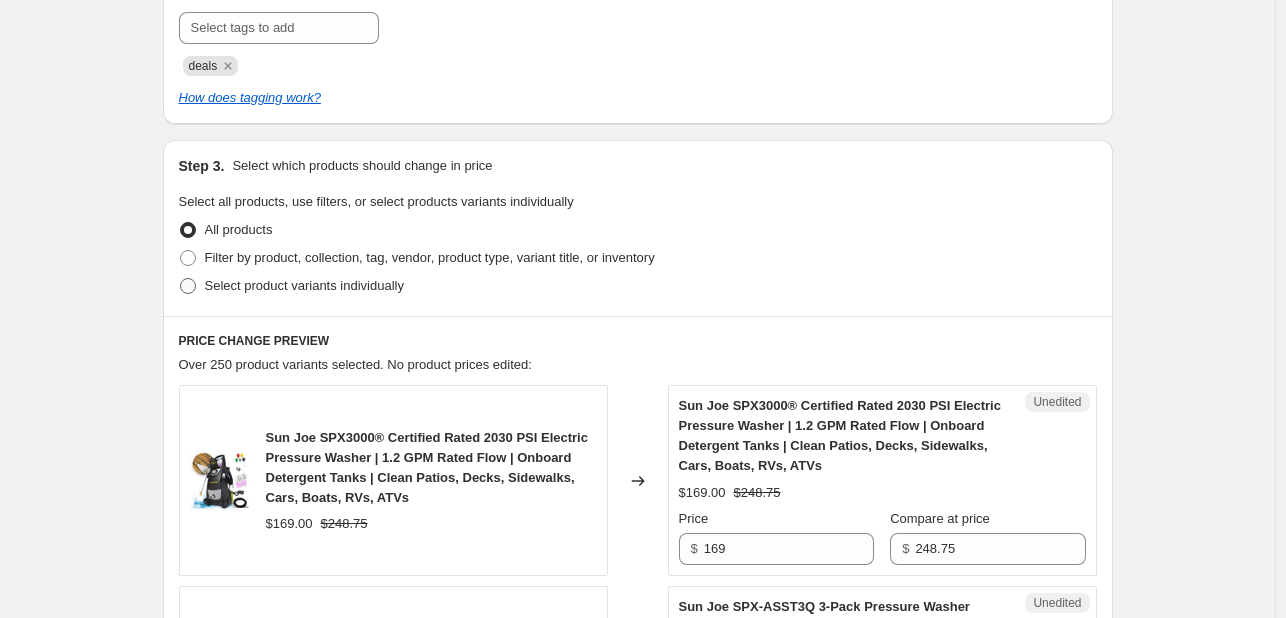 radio on "true" 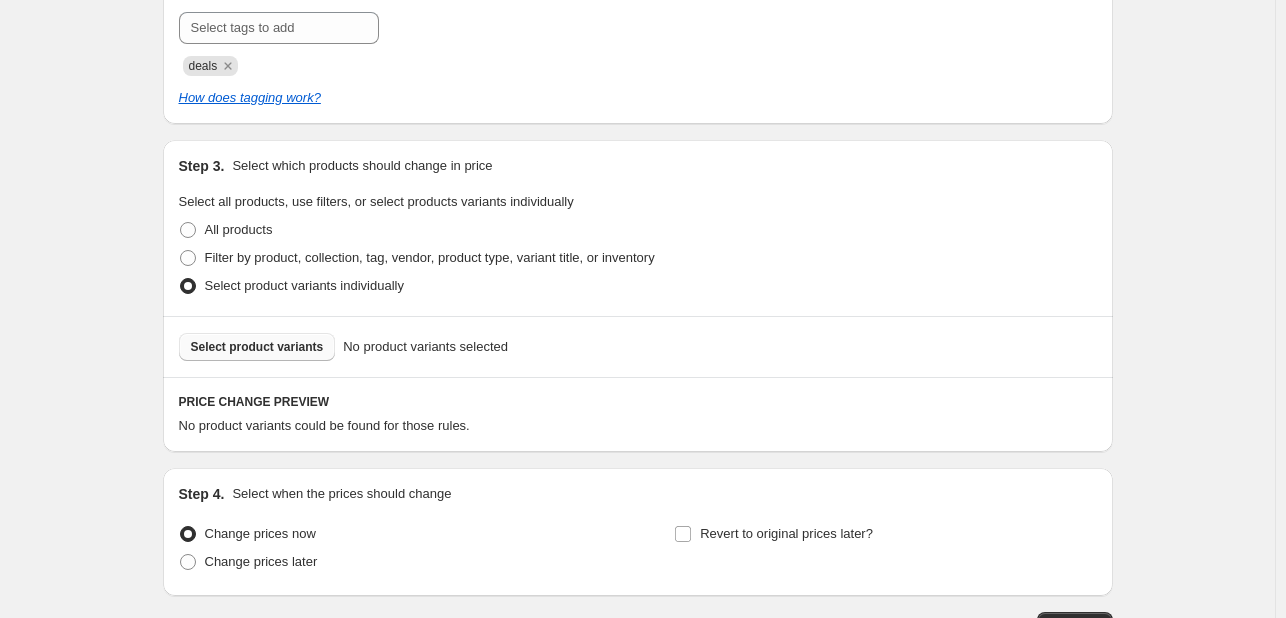 click on "Select product variants" at bounding box center (257, 347) 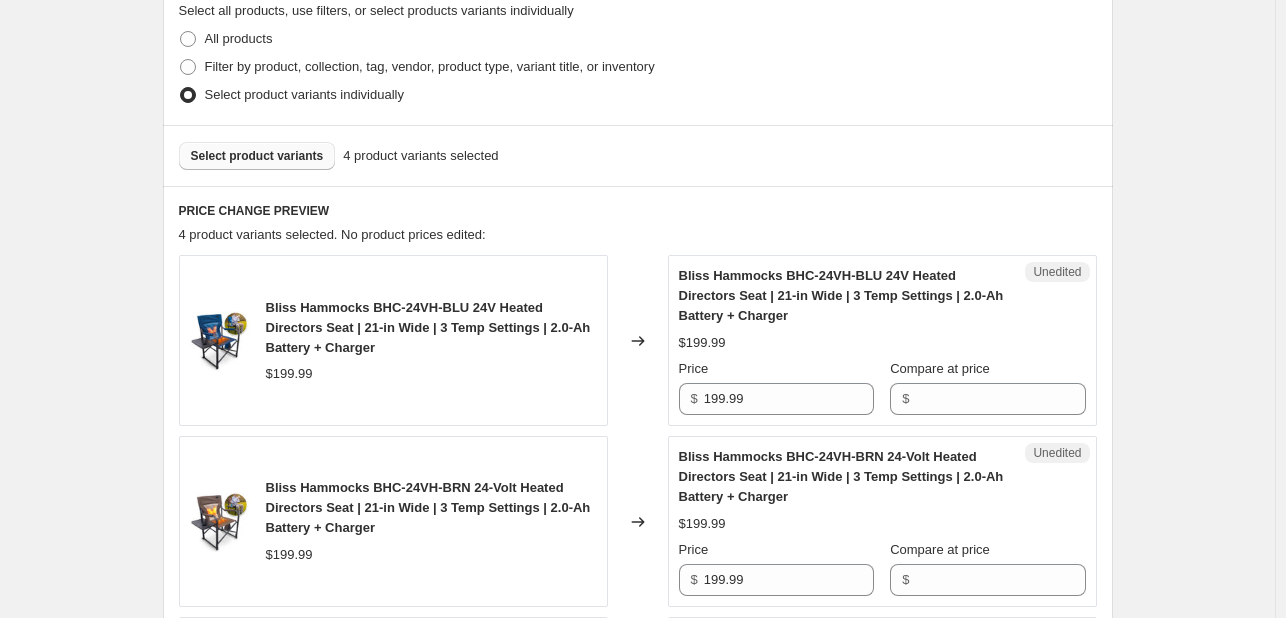 scroll, scrollTop: 700, scrollLeft: 0, axis: vertical 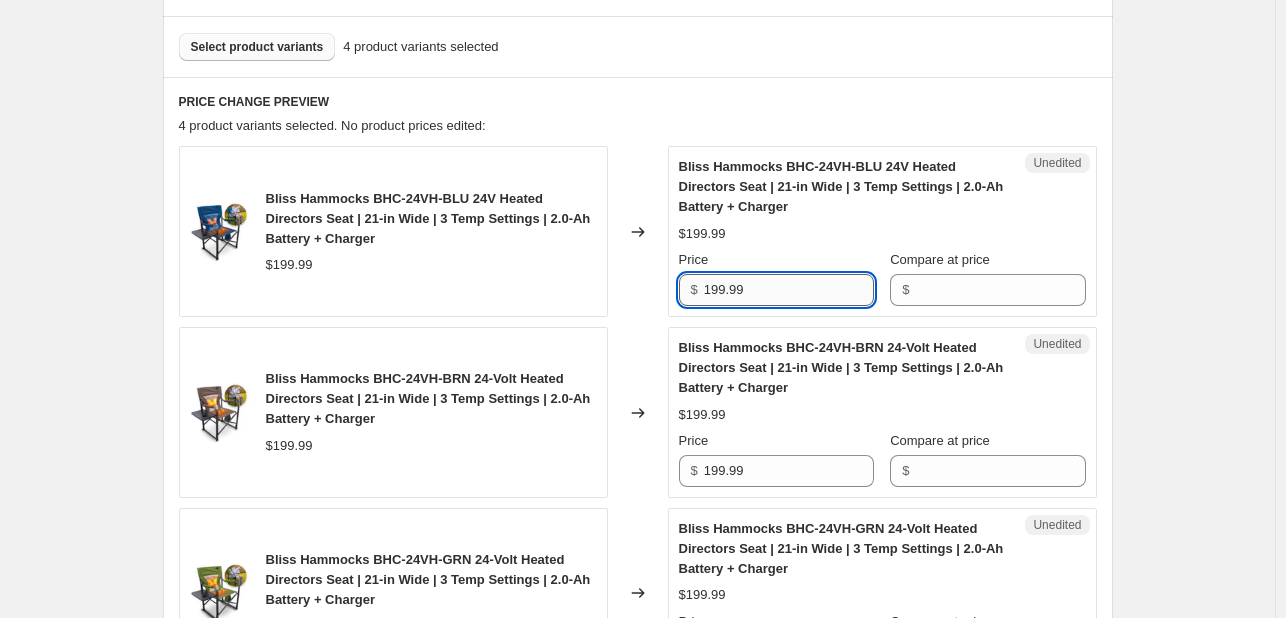 click on "199.99" at bounding box center [789, 290] 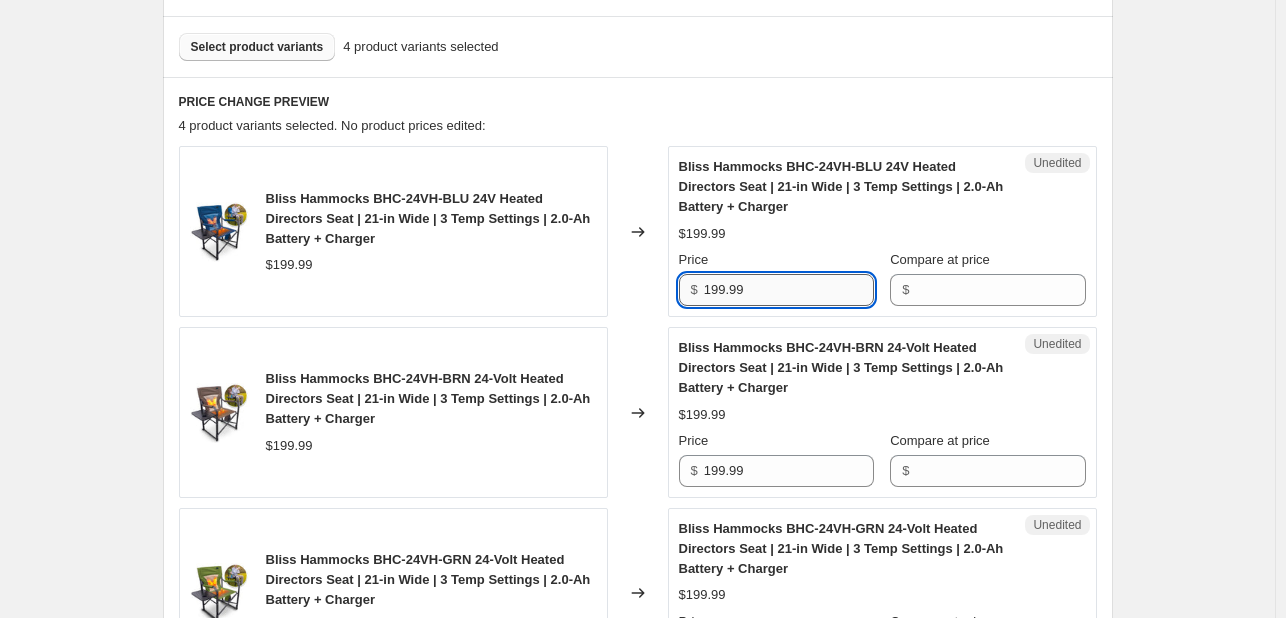 click on "199.99" at bounding box center (789, 290) 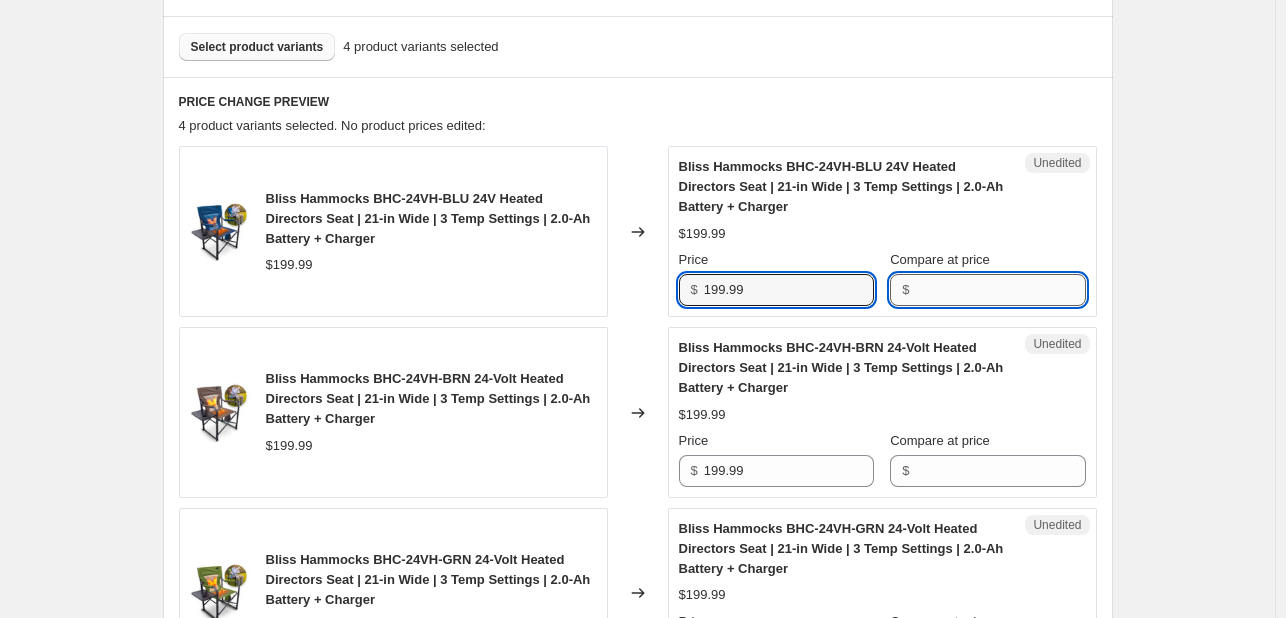 click on "Compare at price" at bounding box center [1000, 290] 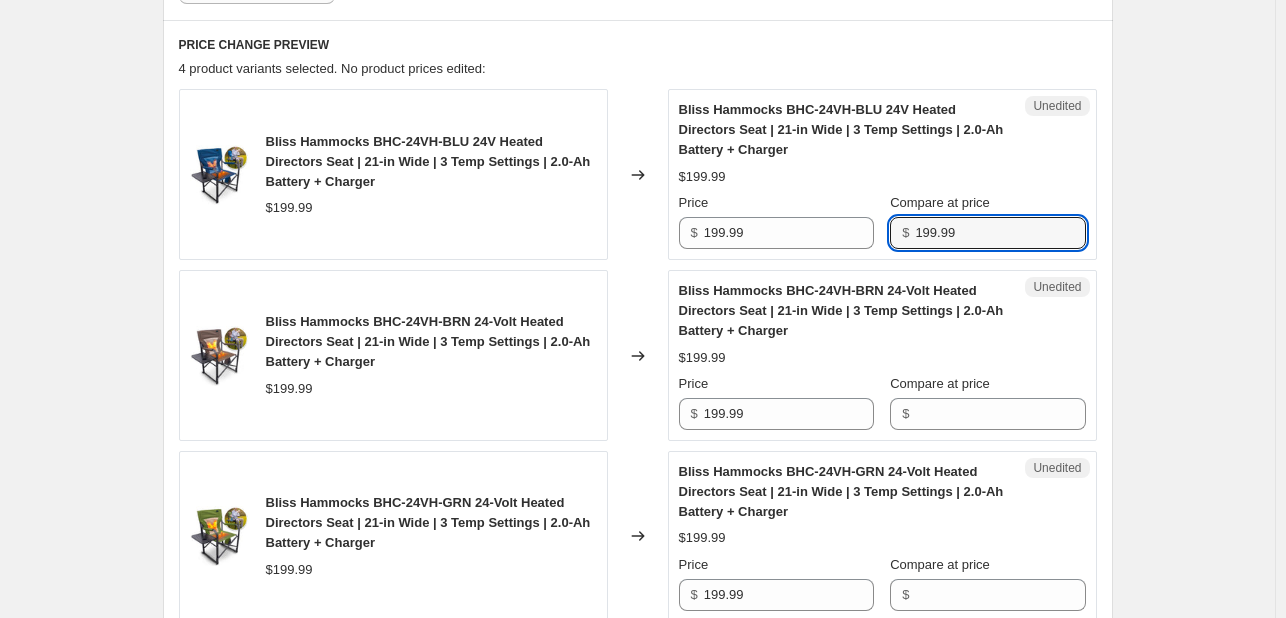 scroll, scrollTop: 900, scrollLeft: 0, axis: vertical 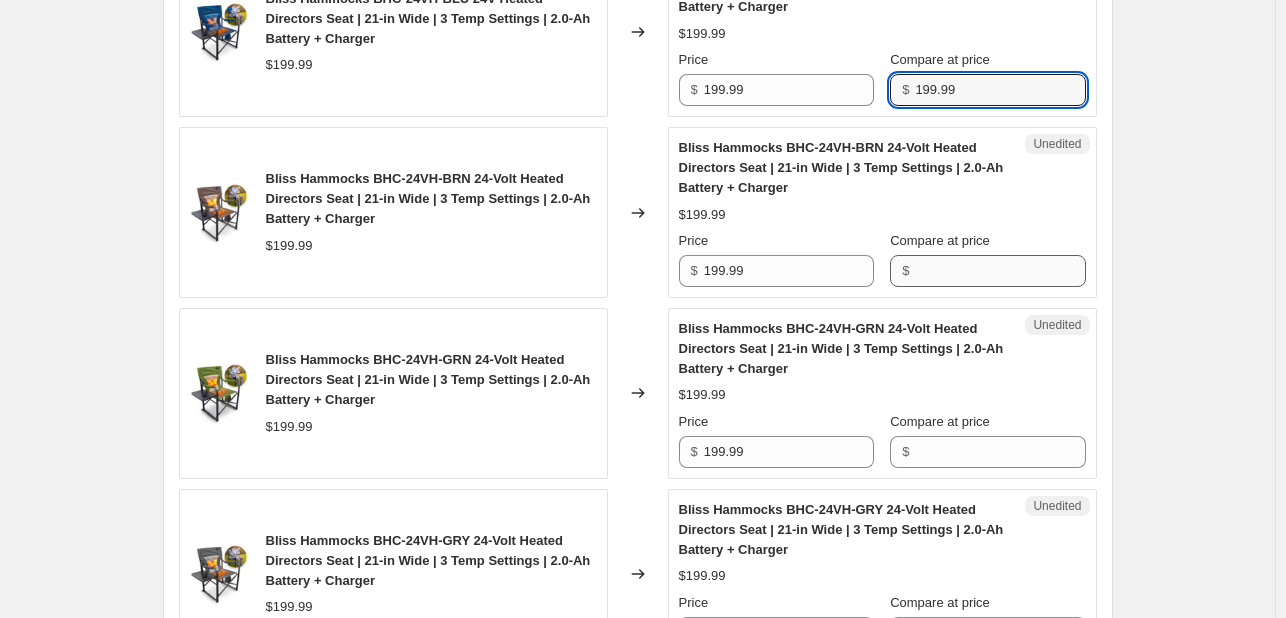 type on "199.99" 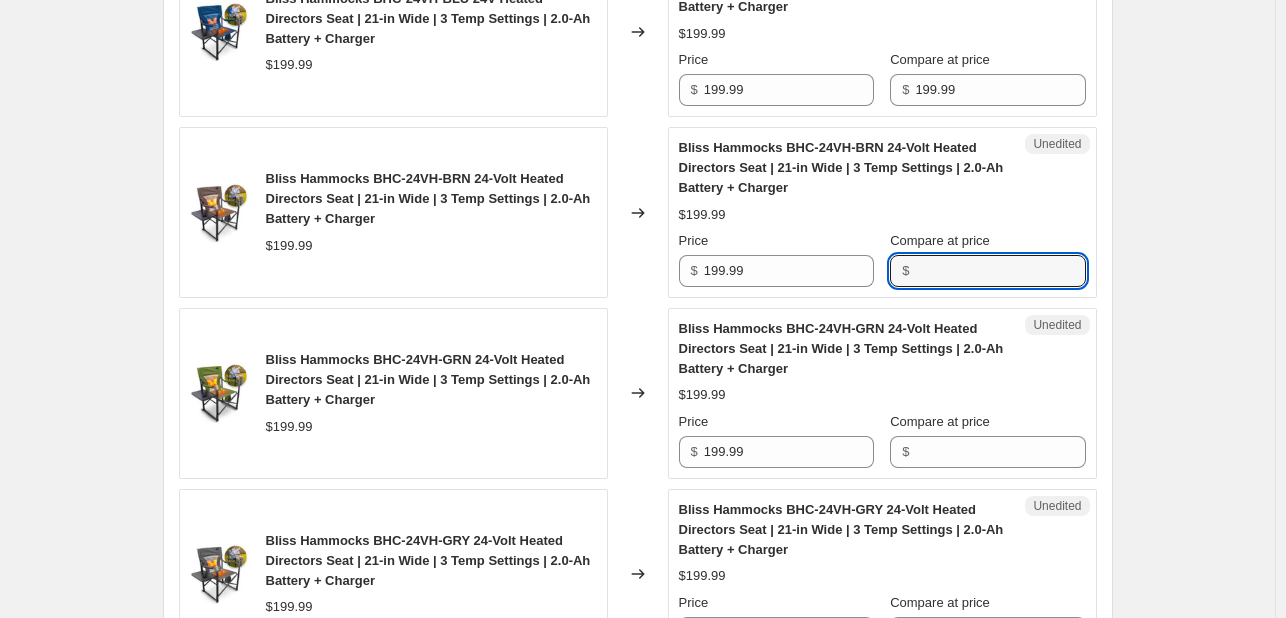 drag, startPoint x: 962, startPoint y: 269, endPoint x: 954, endPoint y: 369, distance: 100.31949 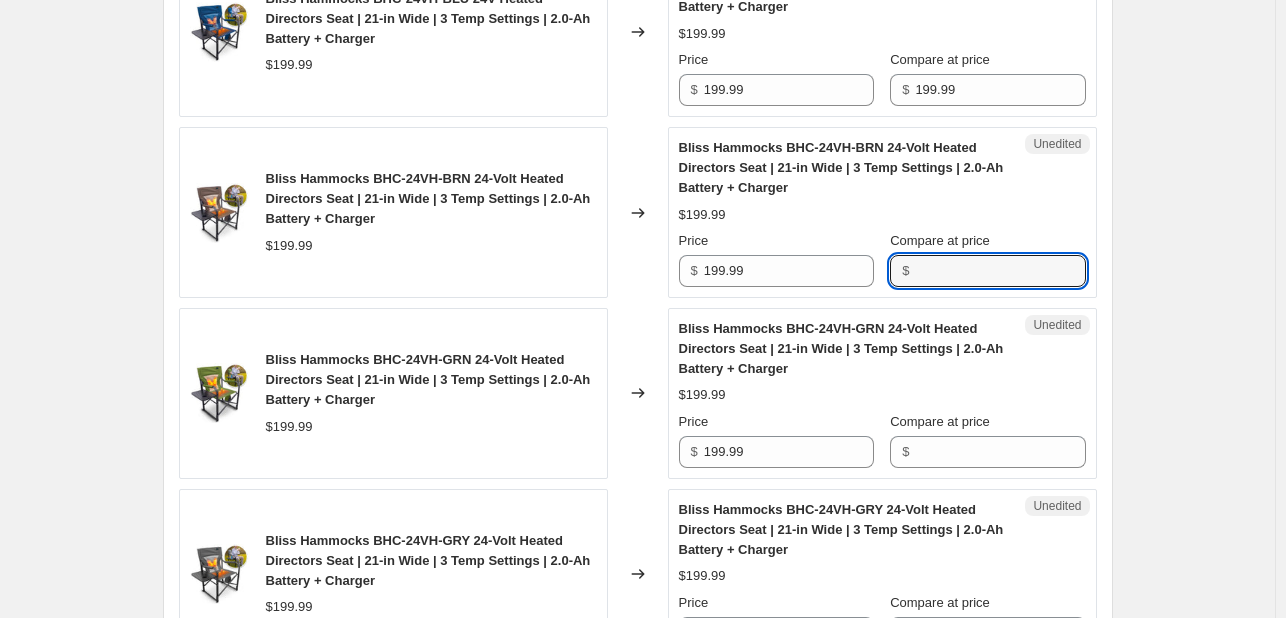 paste on "199.99" 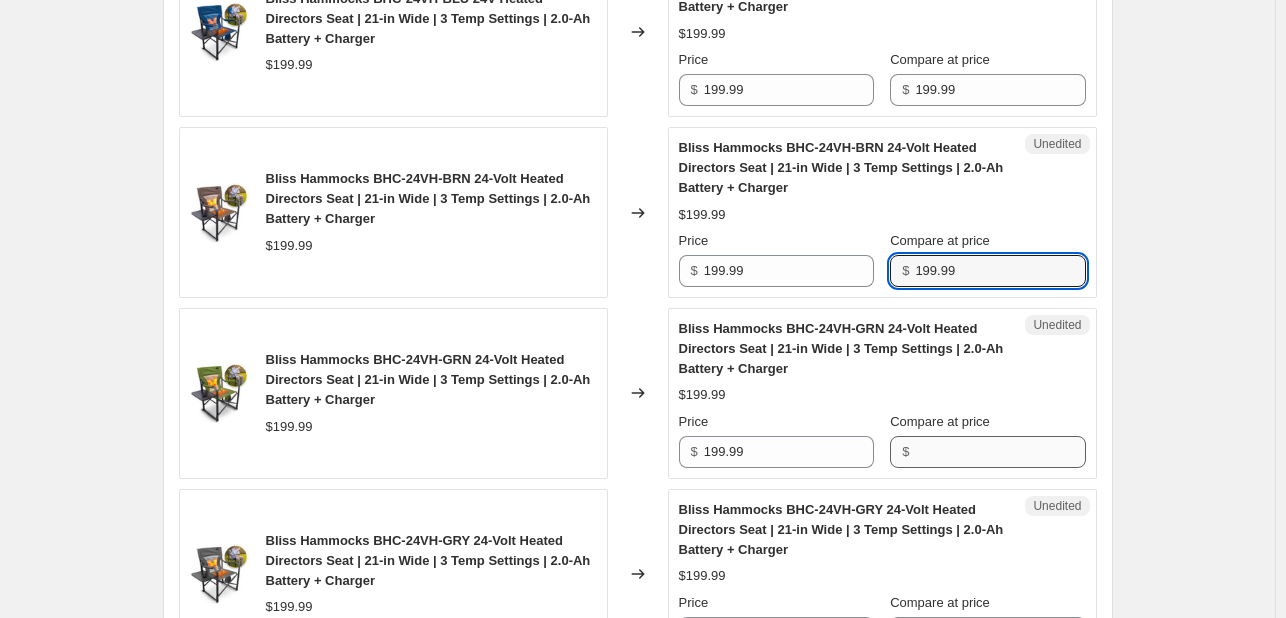 type on "199.99" 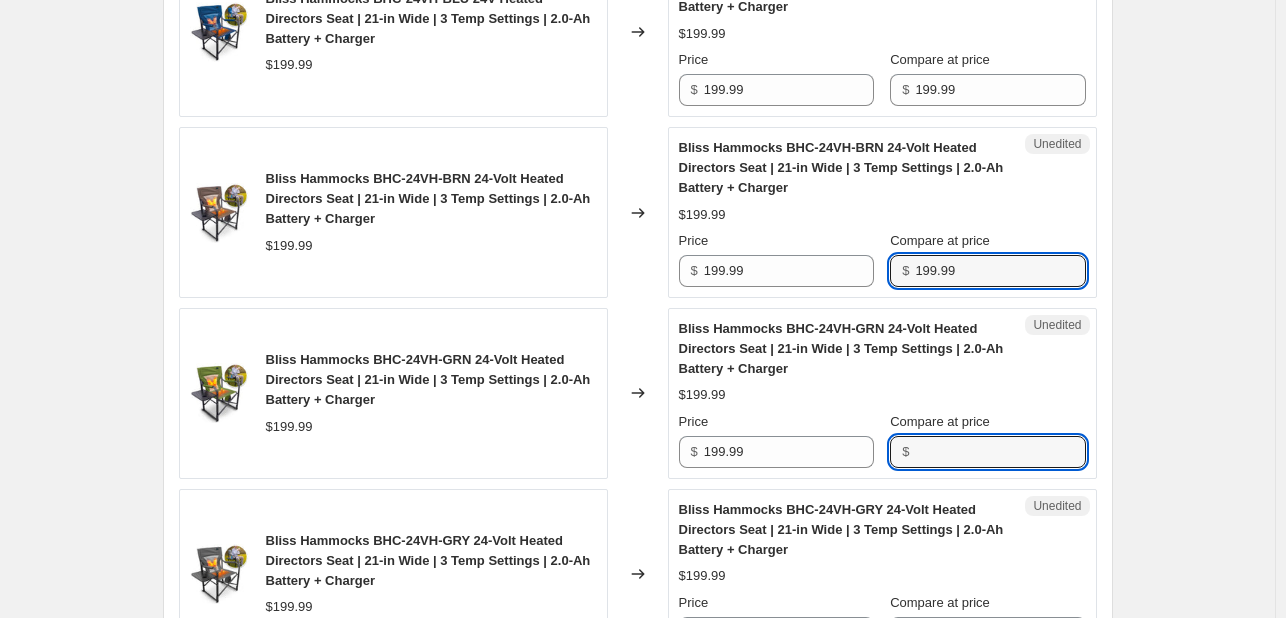 drag, startPoint x: 949, startPoint y: 444, endPoint x: 940, endPoint y: 419, distance: 26.57066 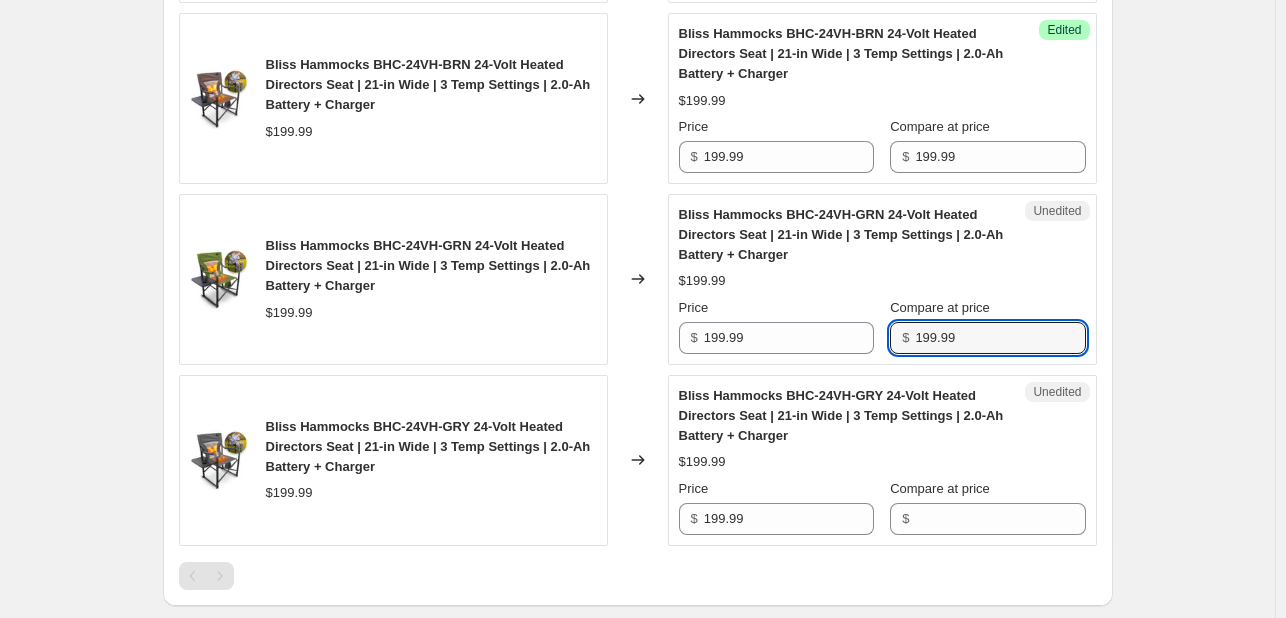 scroll, scrollTop: 1100, scrollLeft: 0, axis: vertical 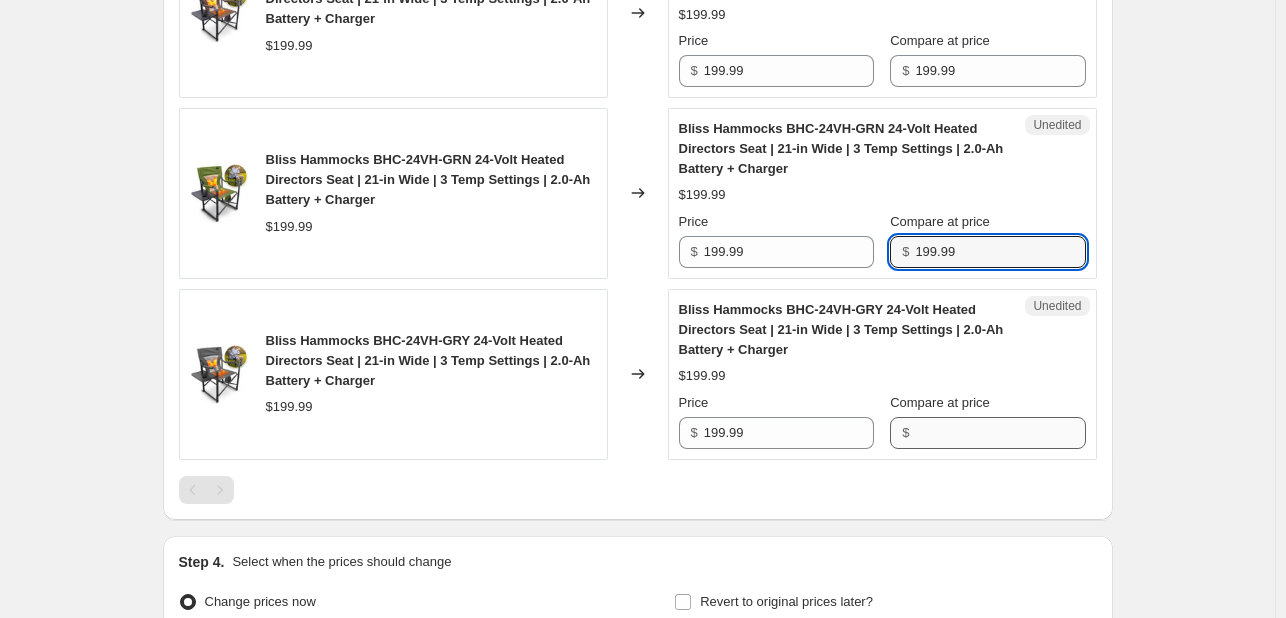 type on "199.99" 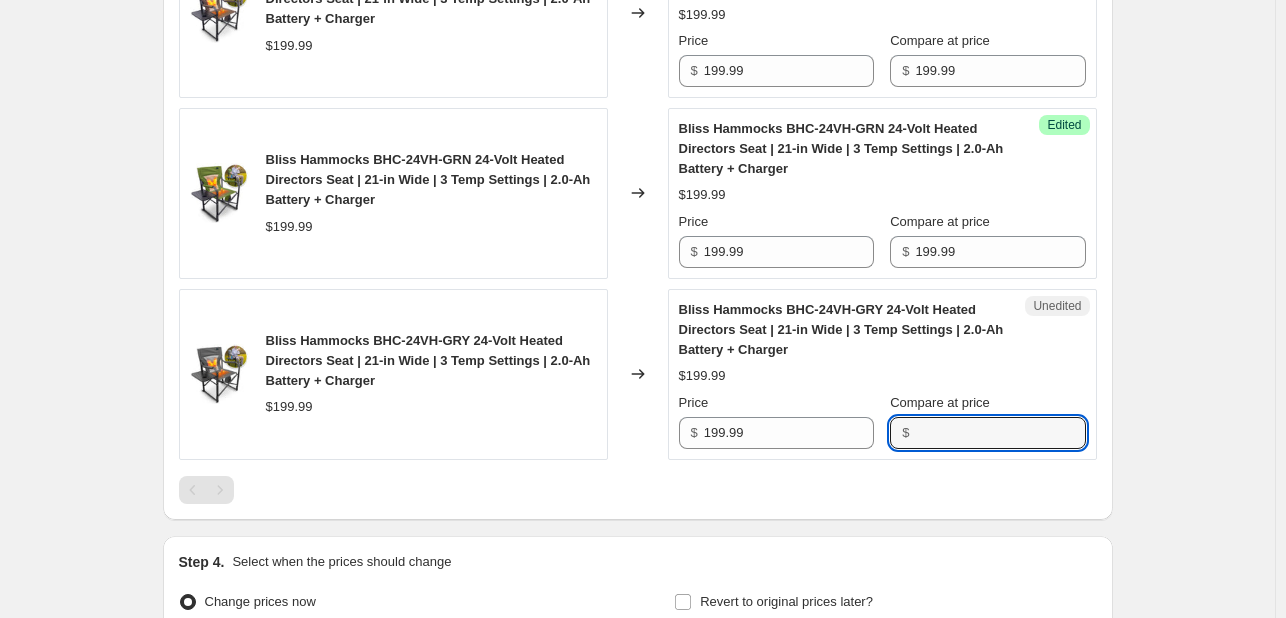 drag, startPoint x: 945, startPoint y: 429, endPoint x: 879, endPoint y: 421, distance: 66.48308 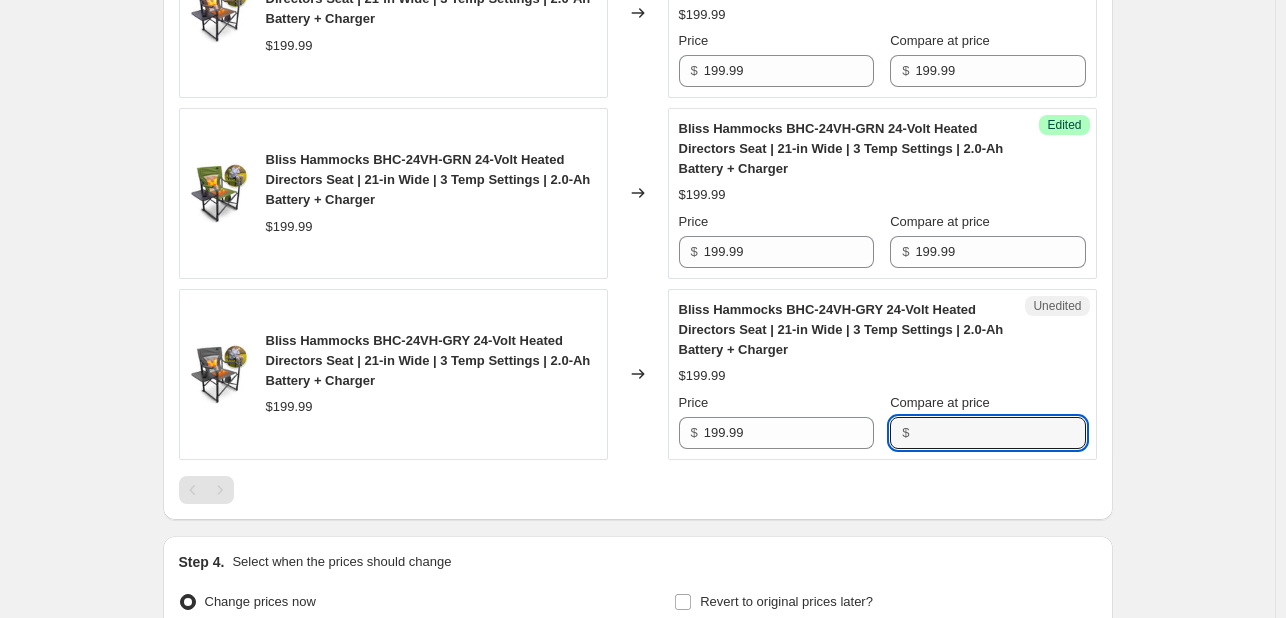 click on "Compare at price" at bounding box center [1000, 433] 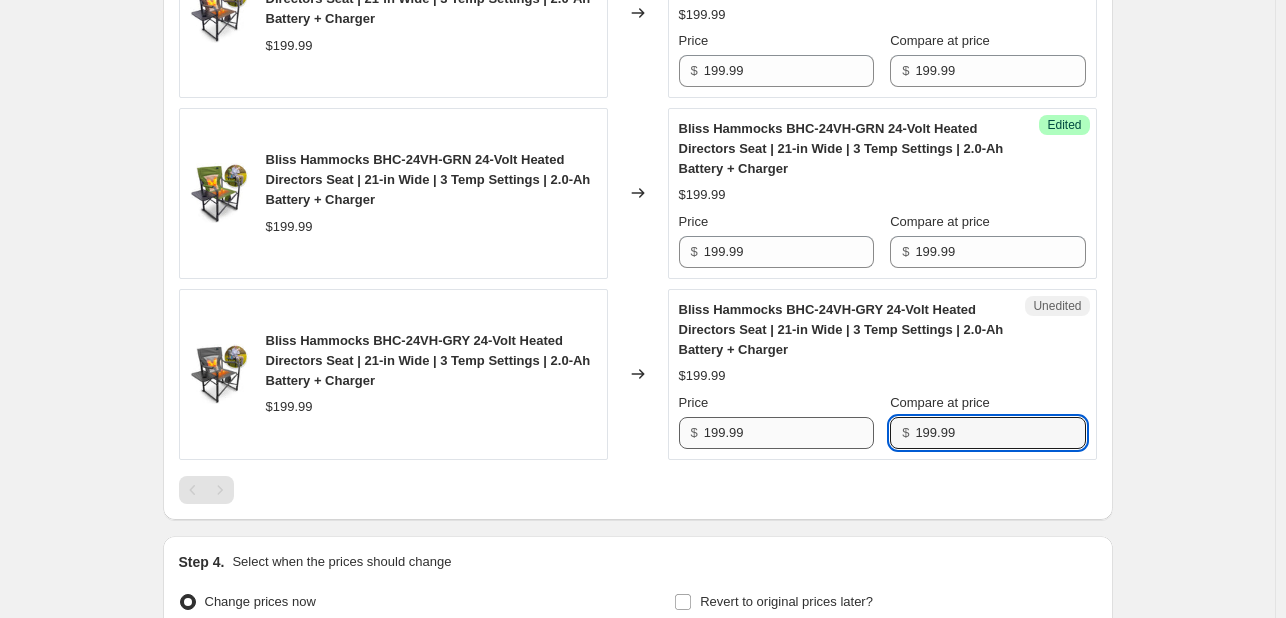 type on "199.99" 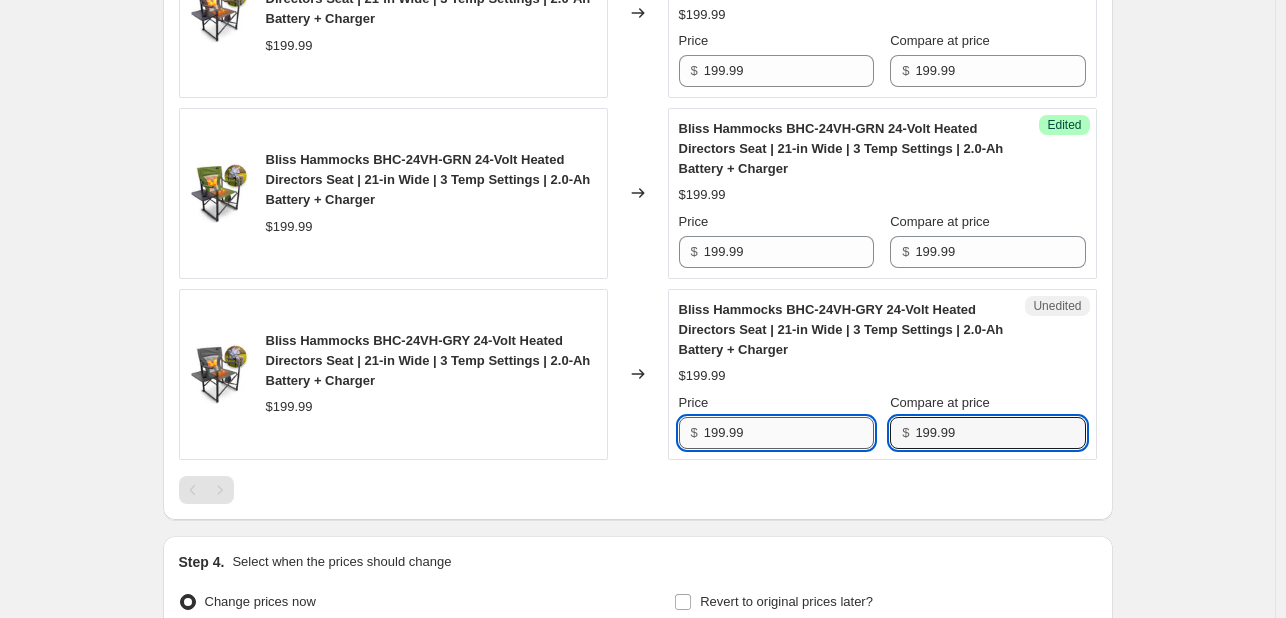 click on "199.99" at bounding box center [789, 433] 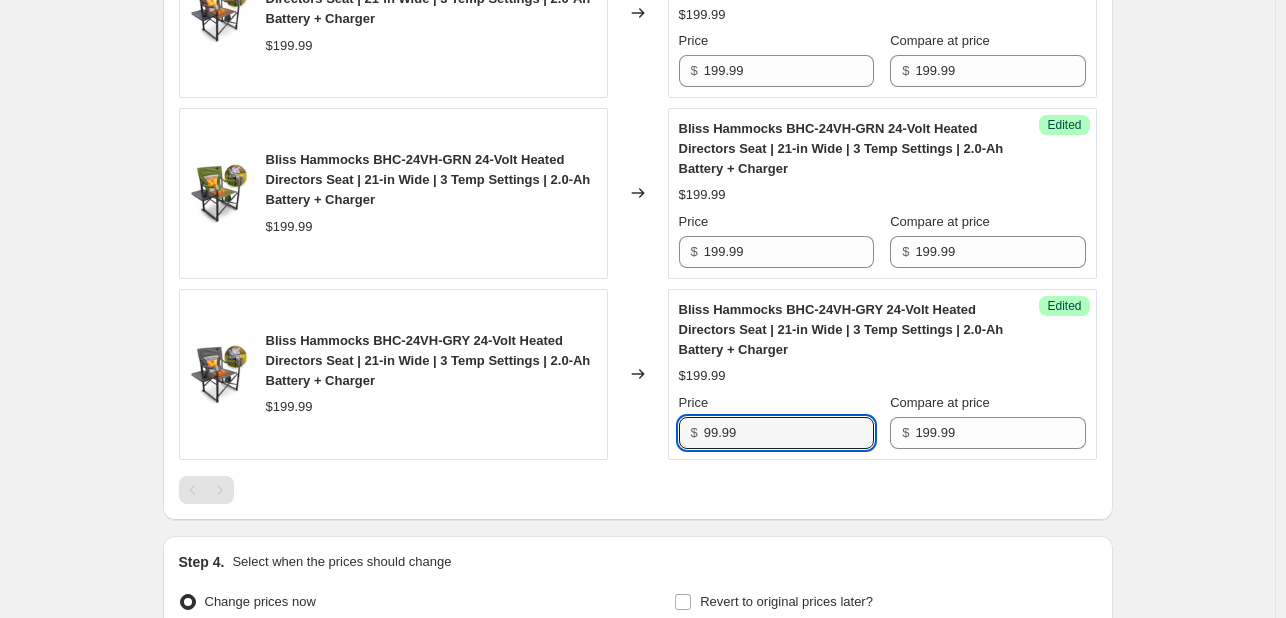 drag, startPoint x: 735, startPoint y: 429, endPoint x: 707, endPoint y: 432, distance: 28.160255 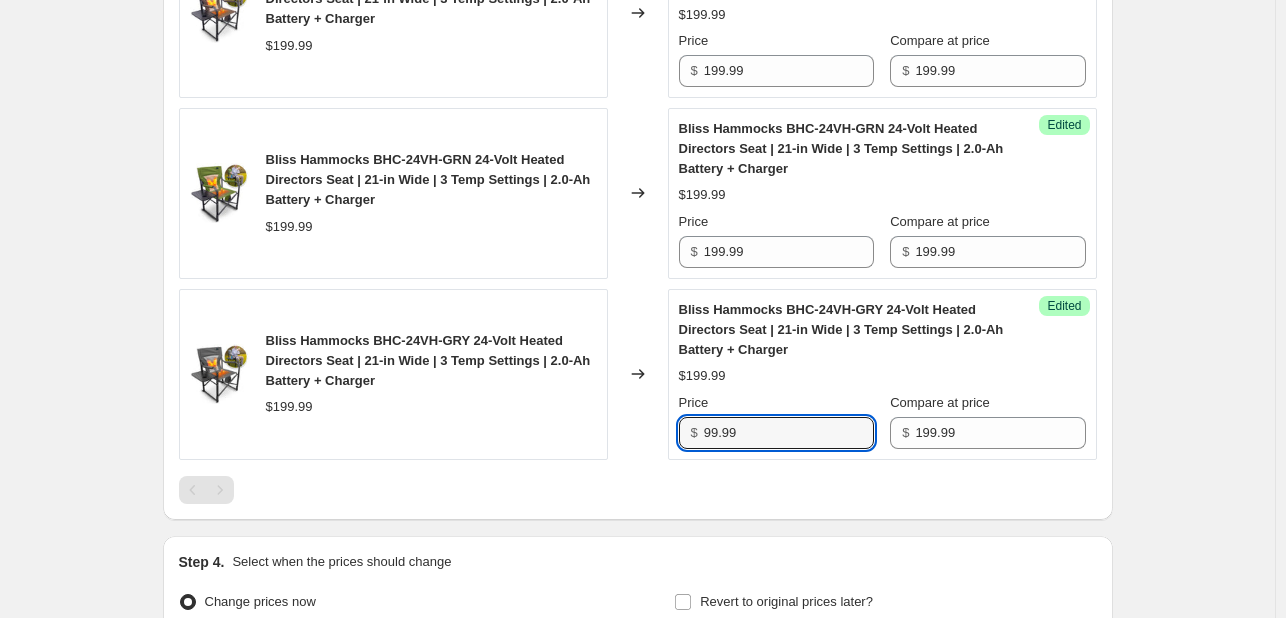 click on "$ 99.99" at bounding box center [776, 433] 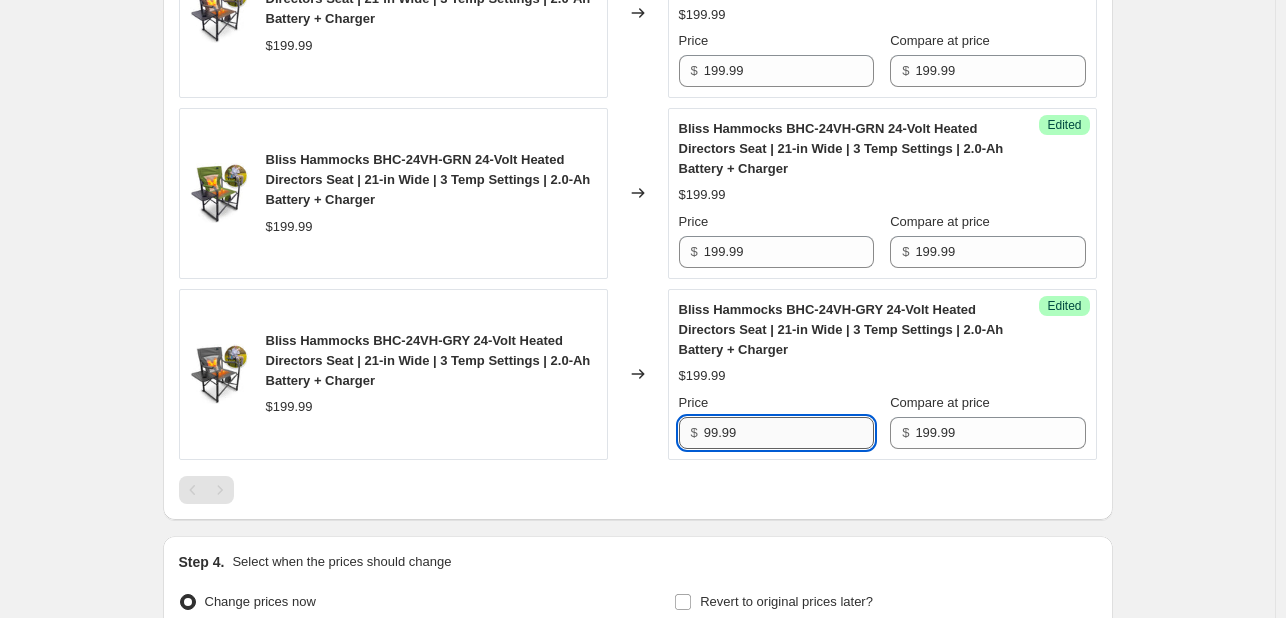 click on "99.99" at bounding box center [789, 433] 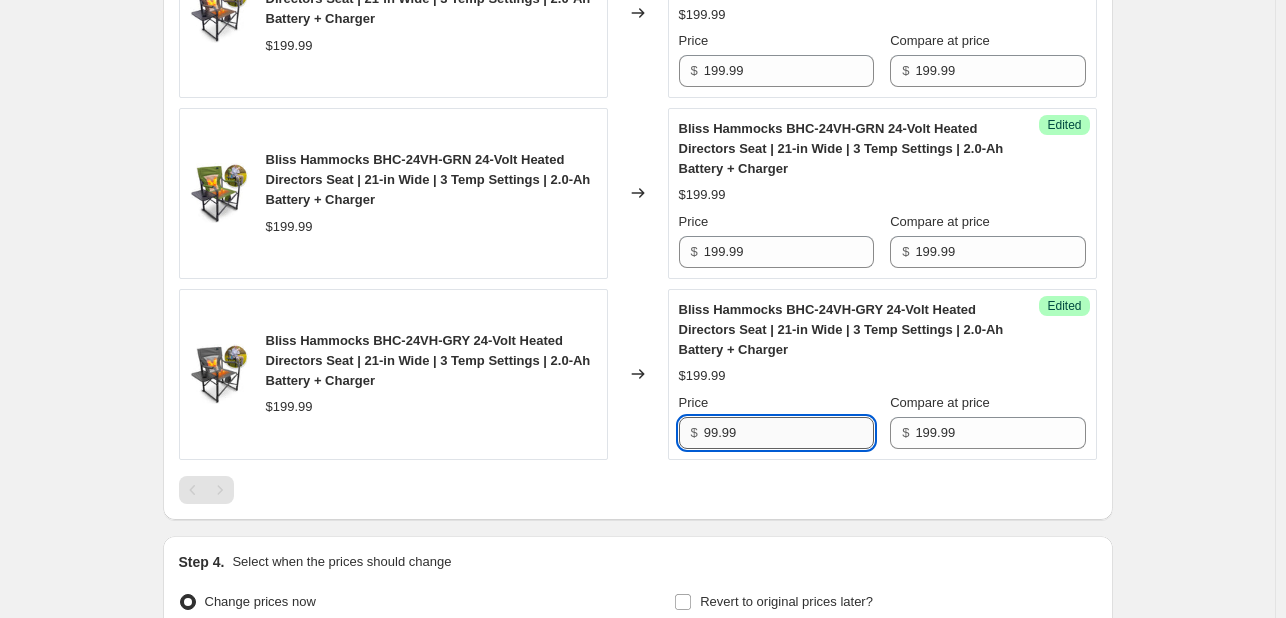 click on "99.99" at bounding box center [789, 433] 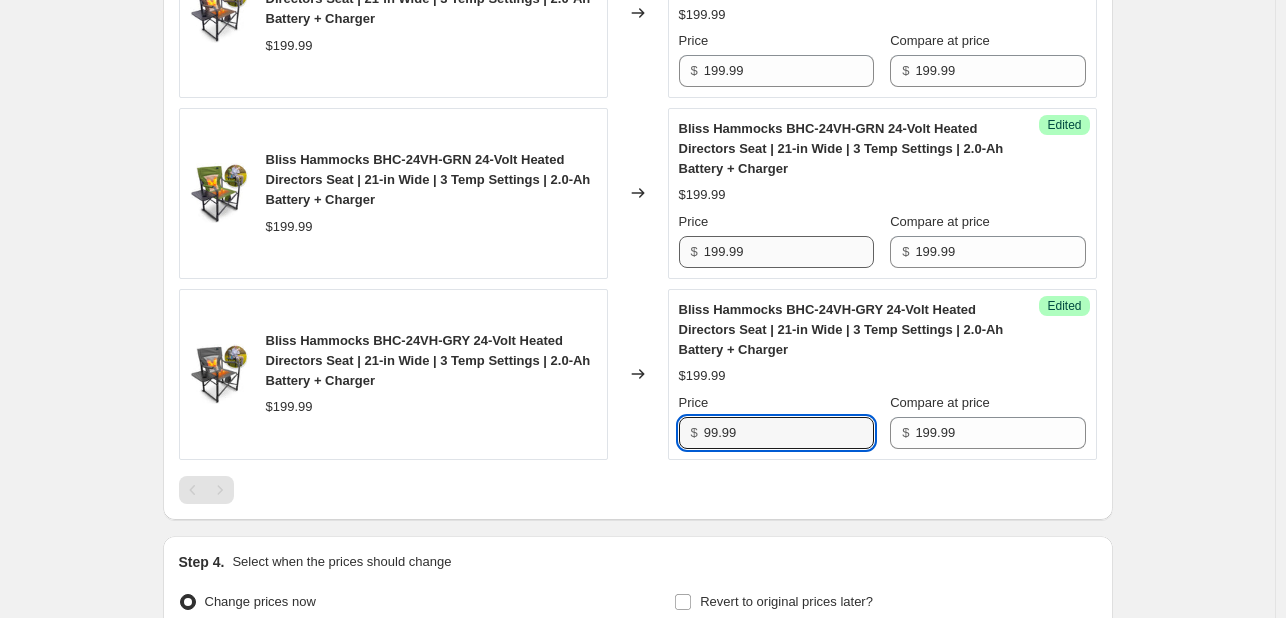 type on "99.99" 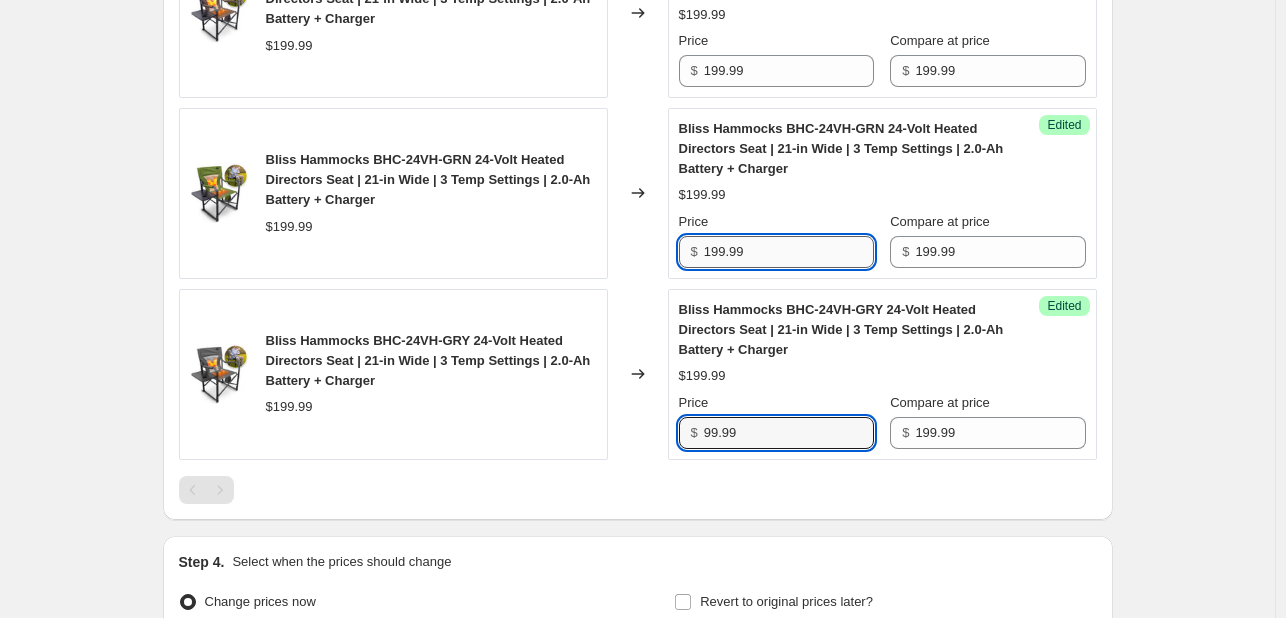 click on "199.99" at bounding box center (789, 252) 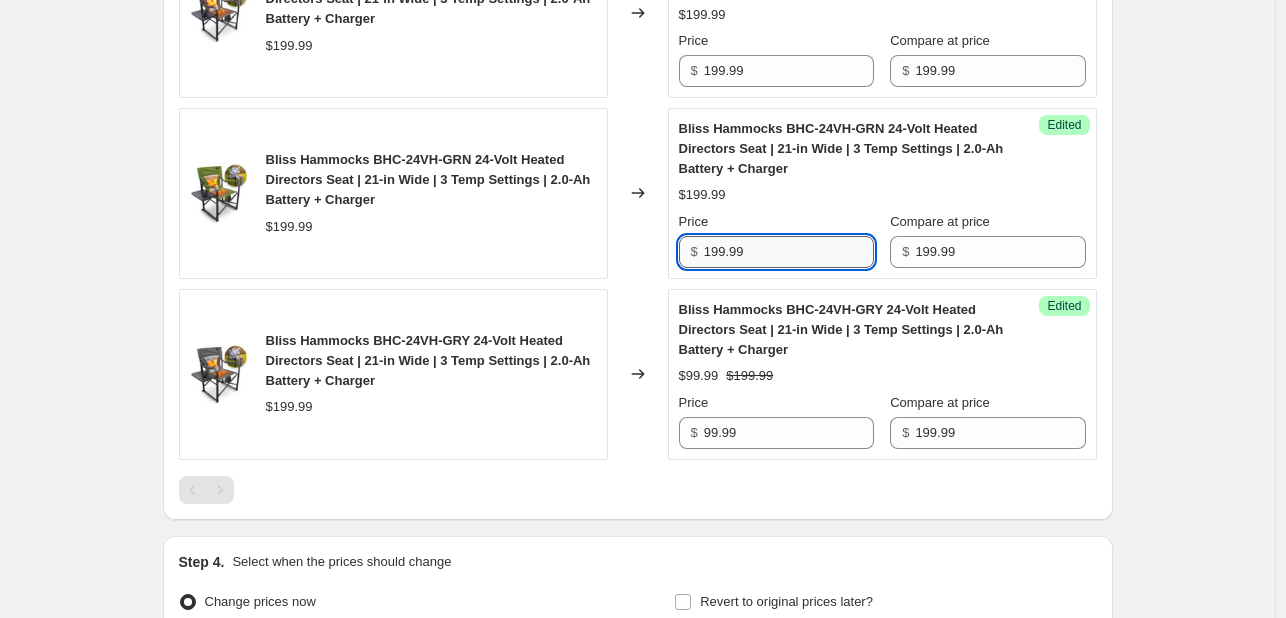 click on "199.99" at bounding box center [789, 252] 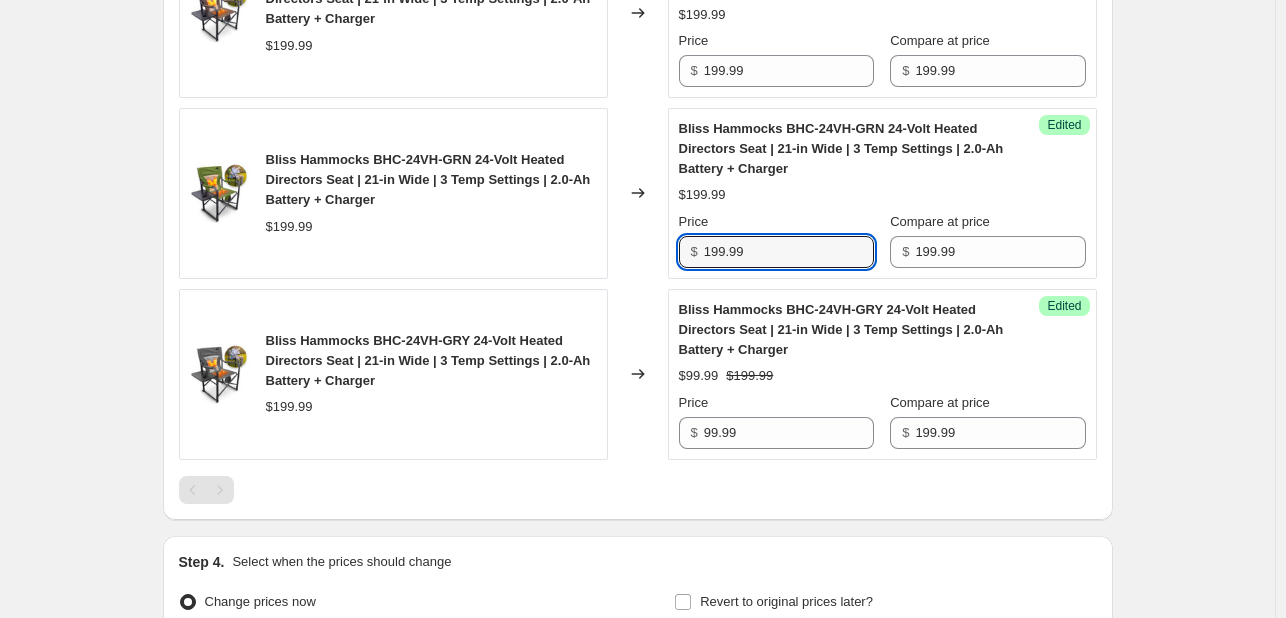 paste 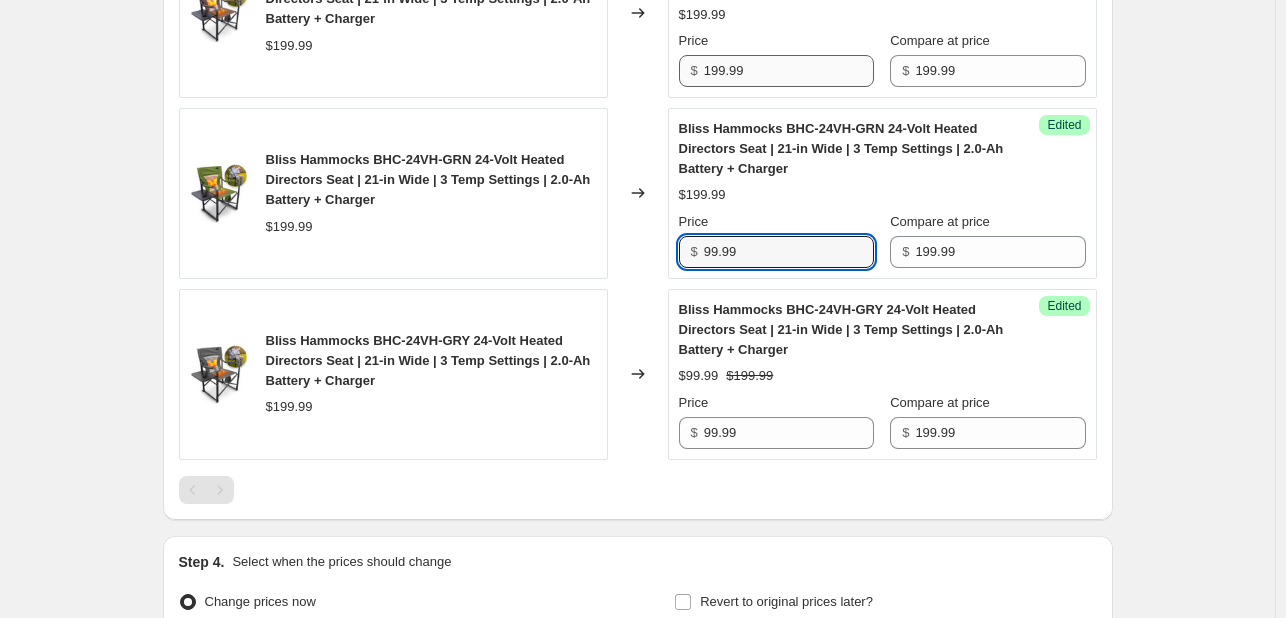 type on "99.99" 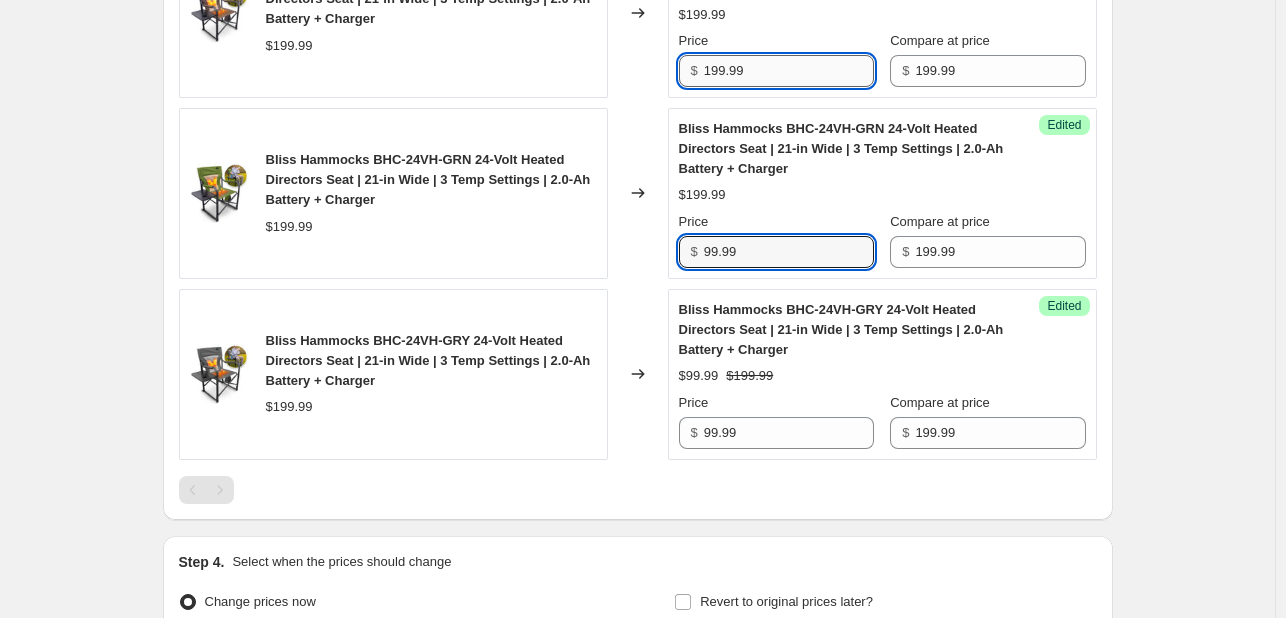 click on "199.99" at bounding box center [789, 71] 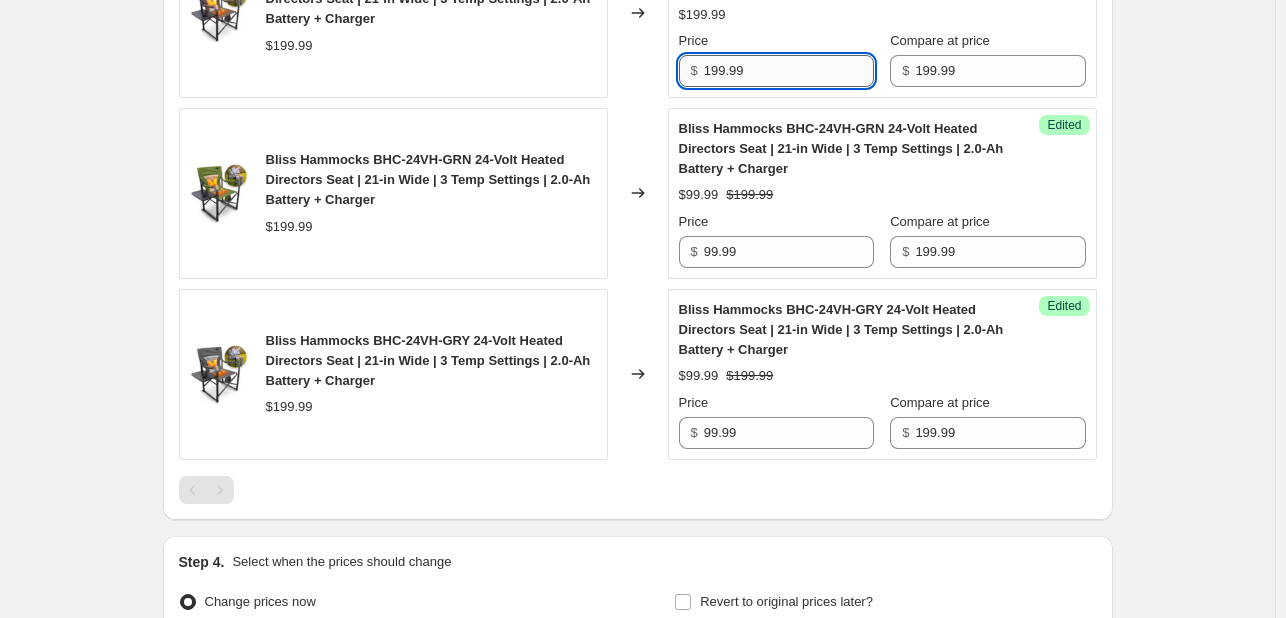 click on "199.99" at bounding box center (789, 71) 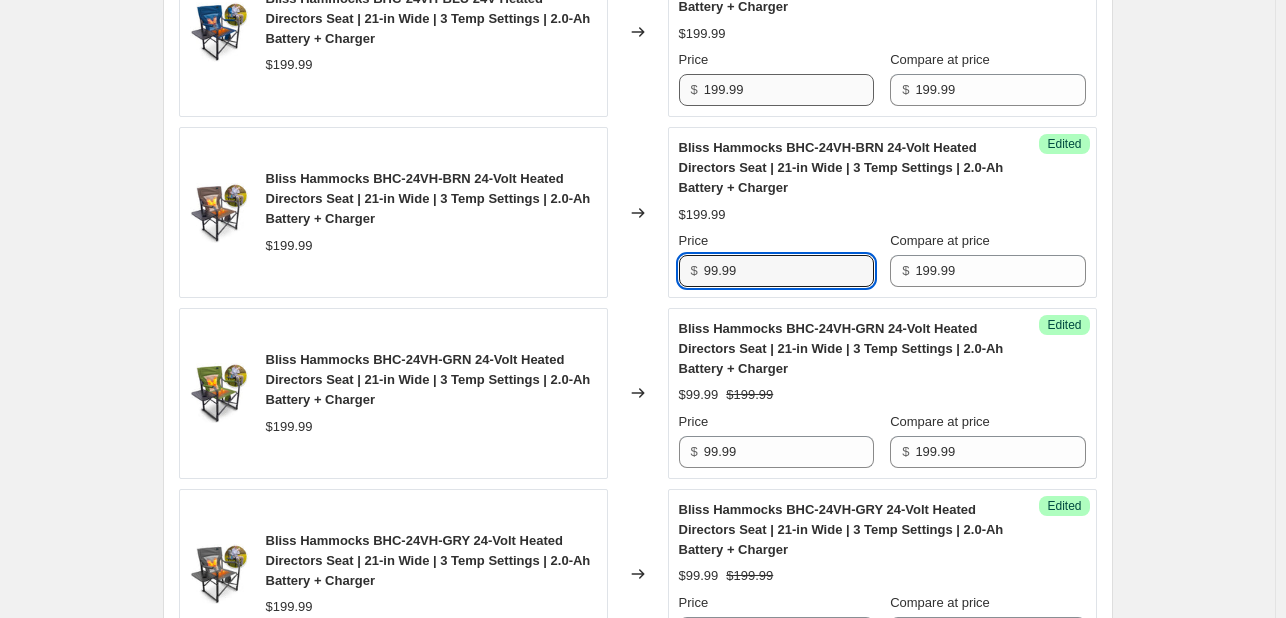 type on "99.99" 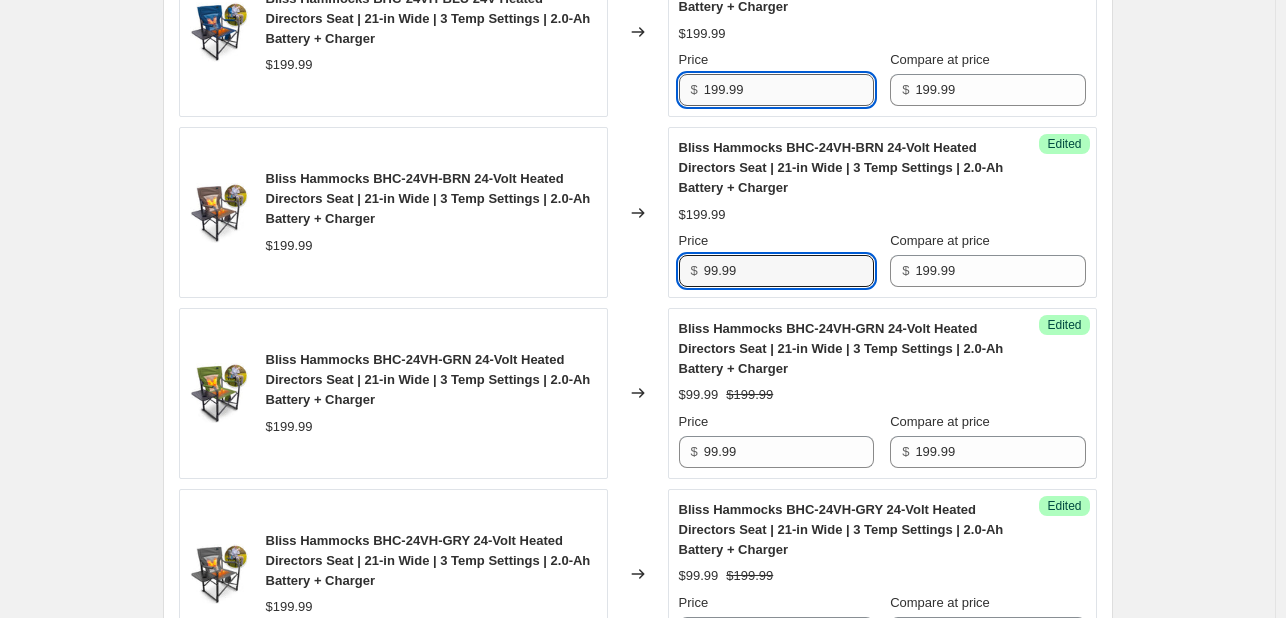 click on "199.99" at bounding box center (789, 90) 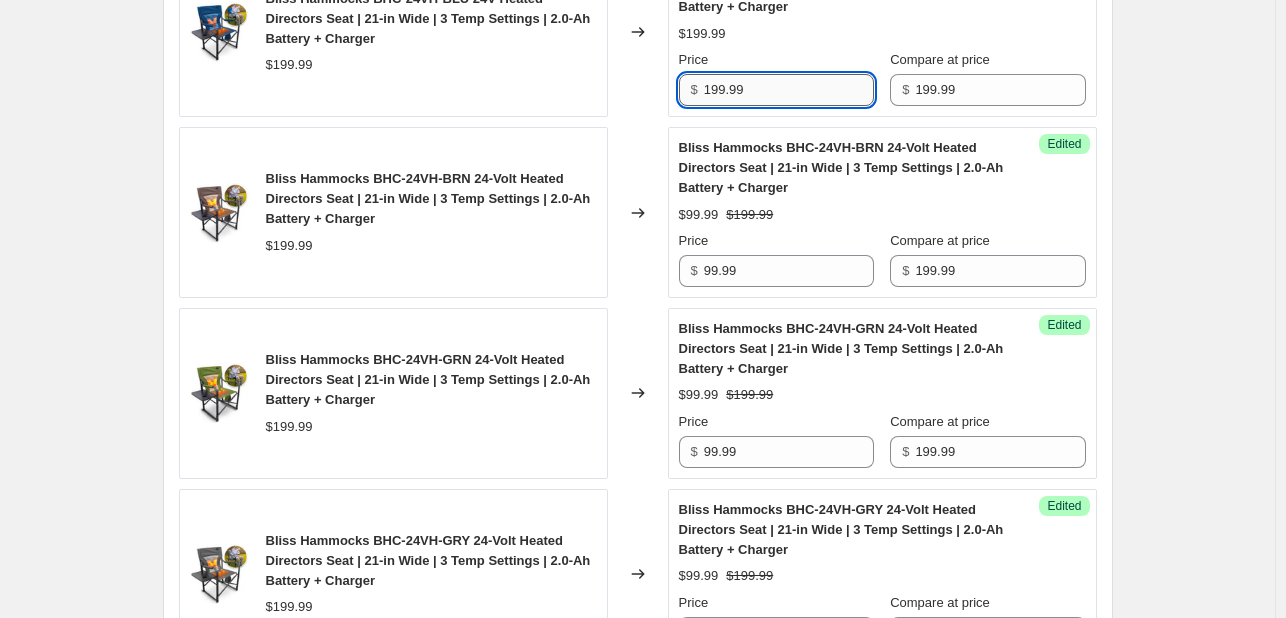 click on "199.99" at bounding box center [789, 90] 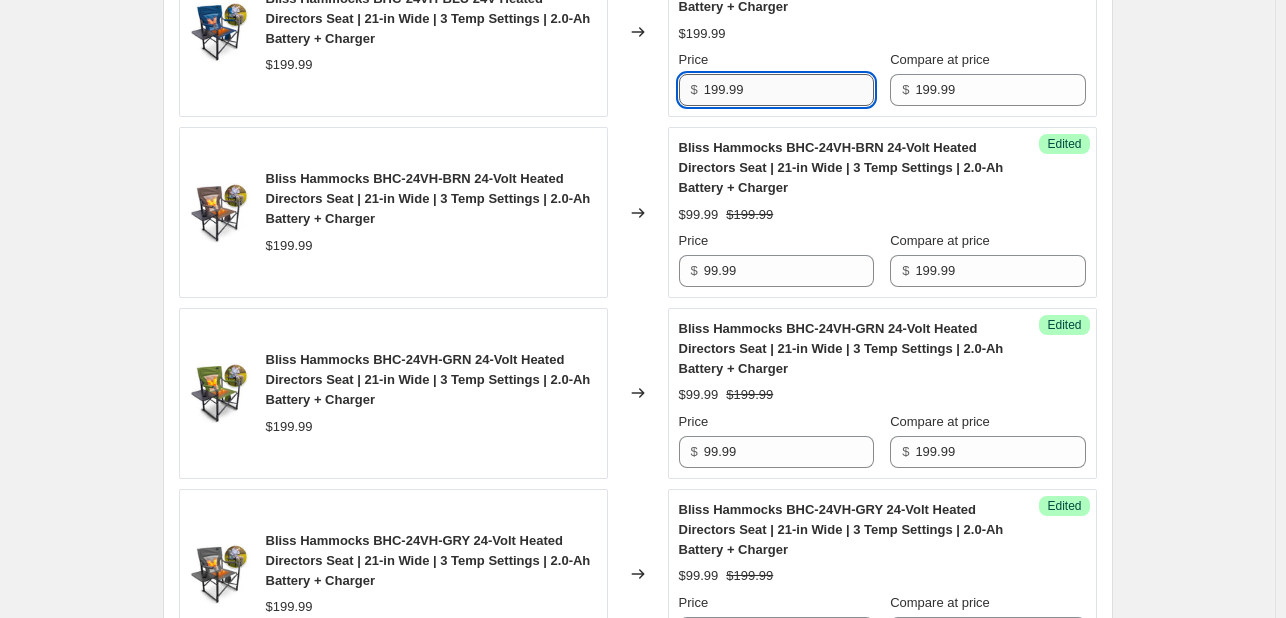 paste 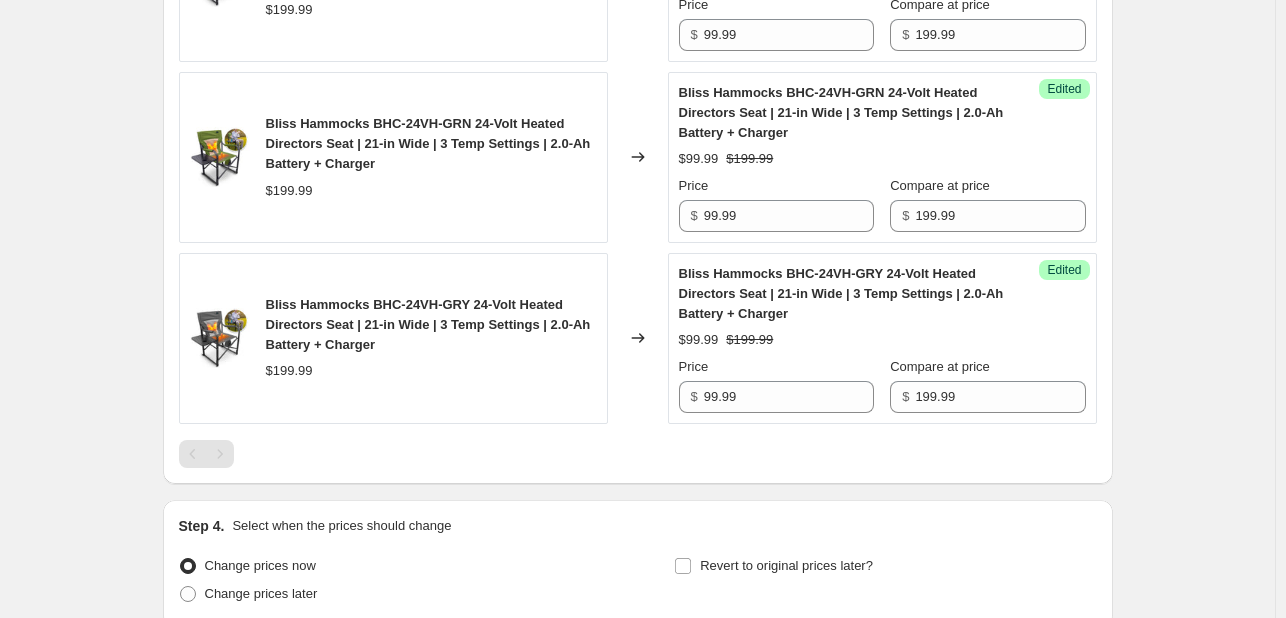 scroll, scrollTop: 1300, scrollLeft: 0, axis: vertical 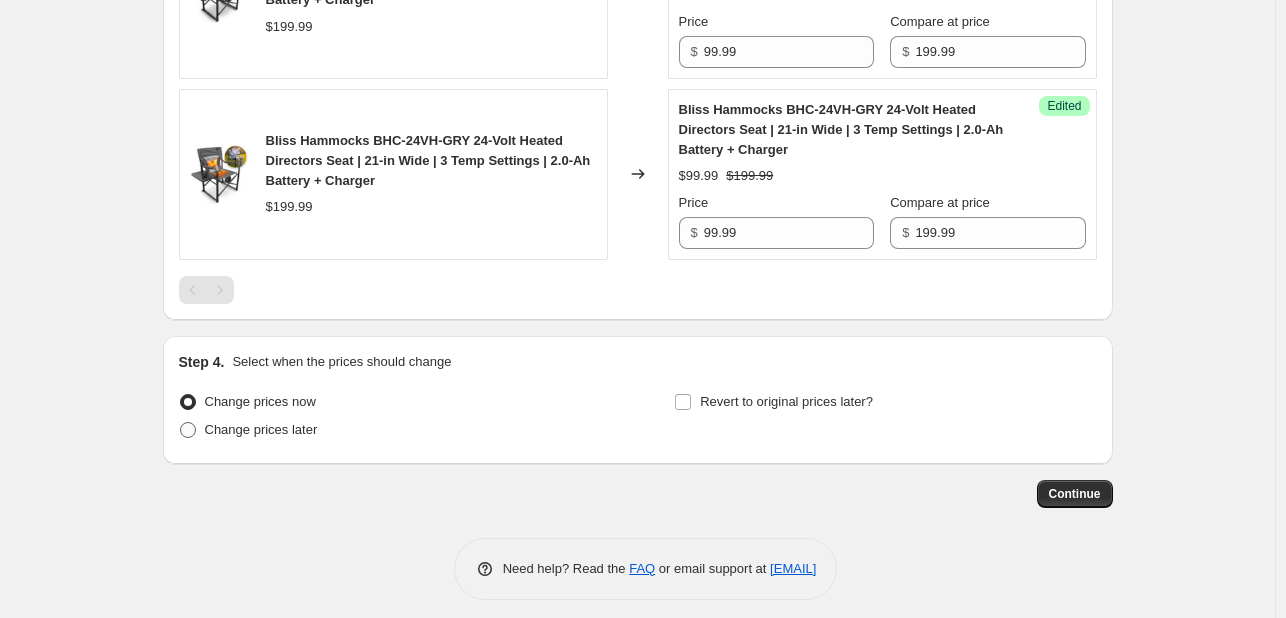 type on "99.99" 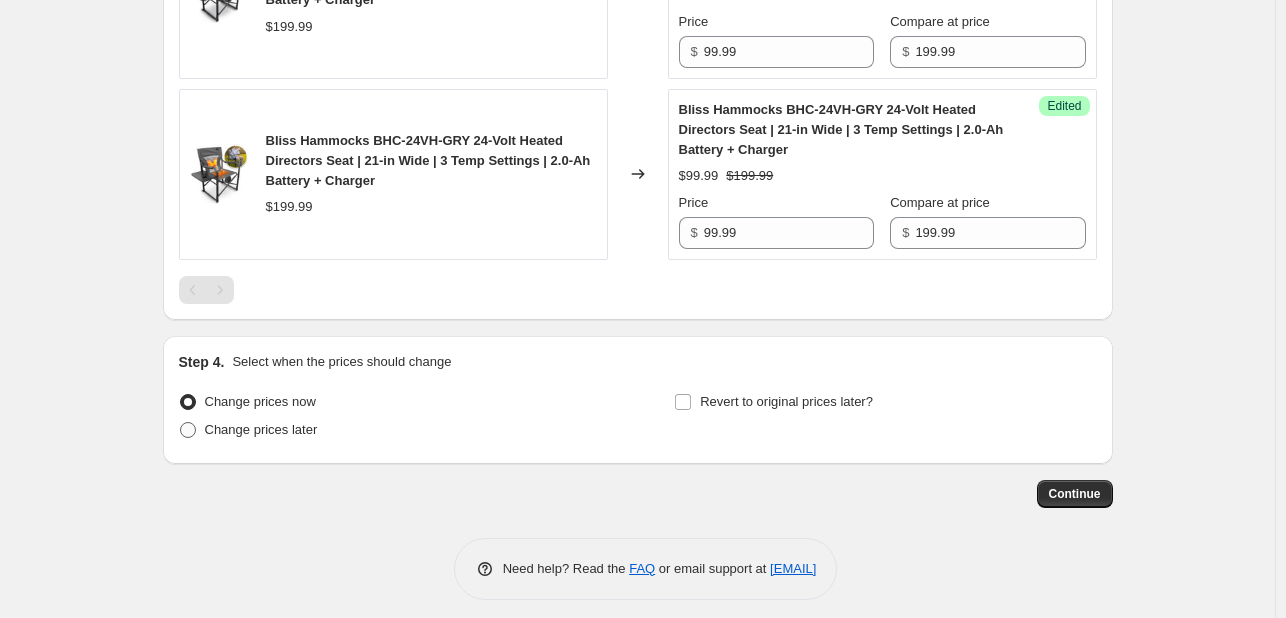 click on "Change prices later" at bounding box center [180, 422] 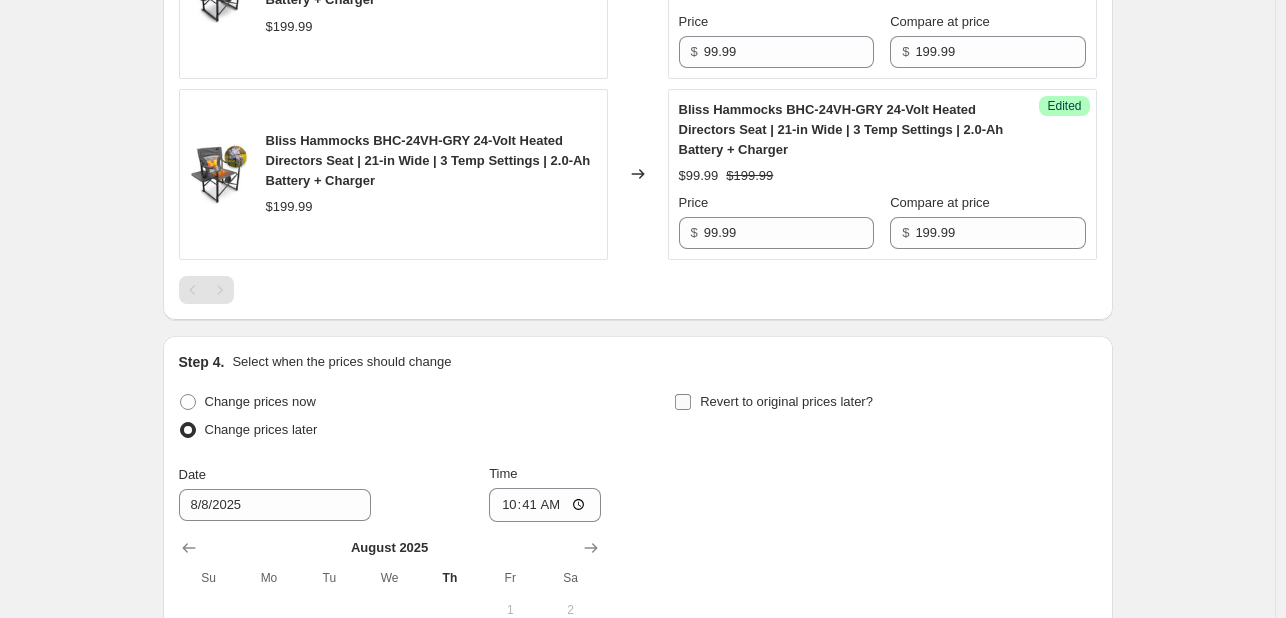 click on "Revert to original prices later?" at bounding box center [683, 402] 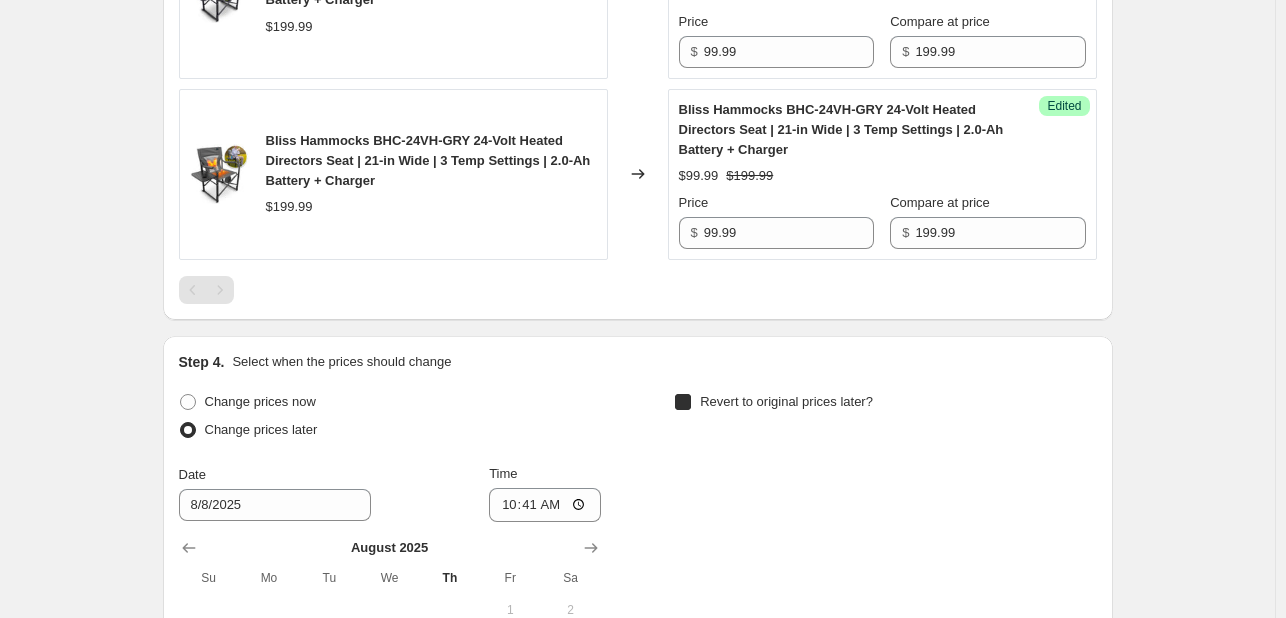 checkbox on "true" 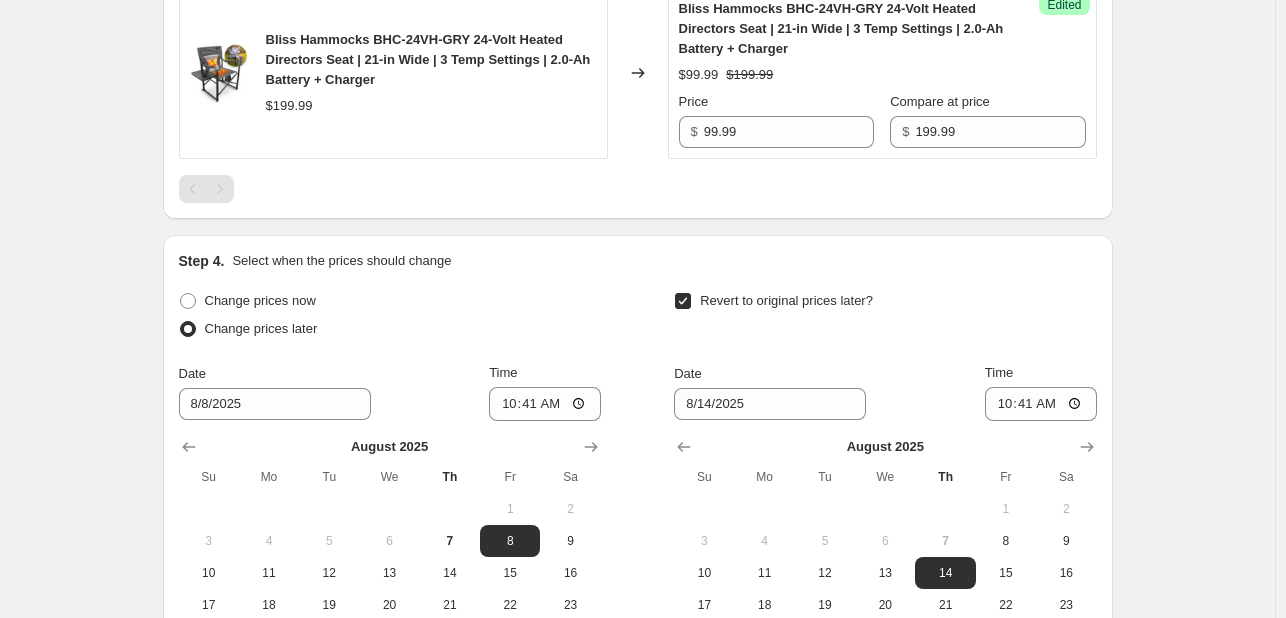 scroll, scrollTop: 1600, scrollLeft: 0, axis: vertical 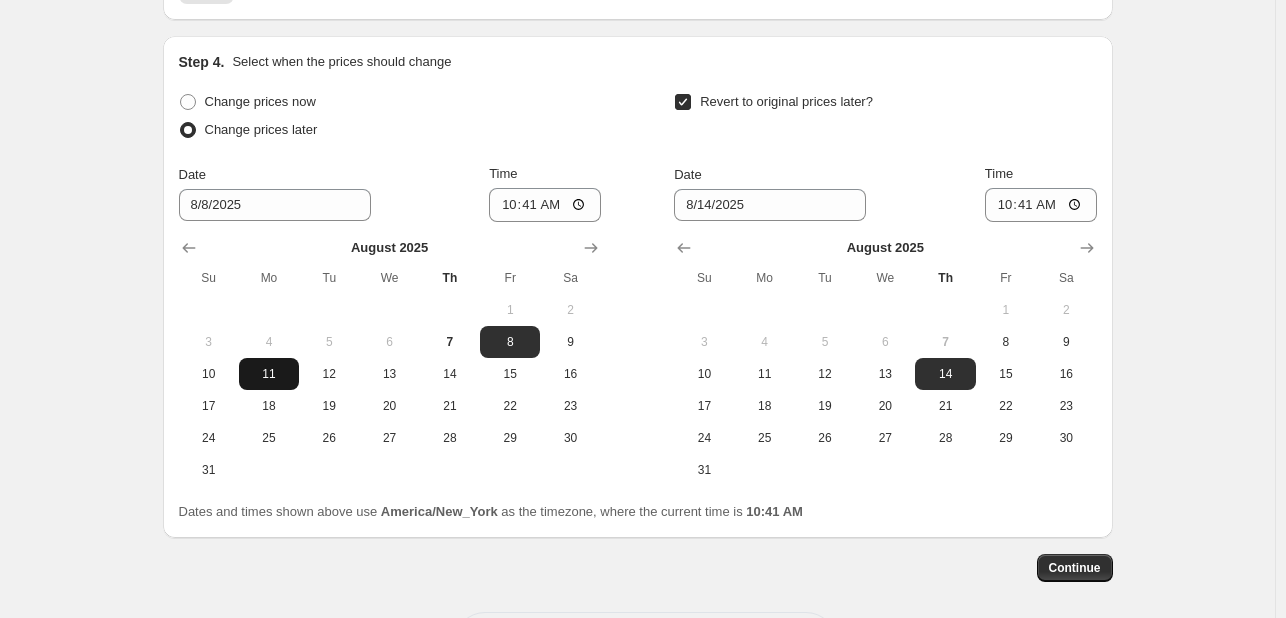 click on "11" at bounding box center [269, 374] 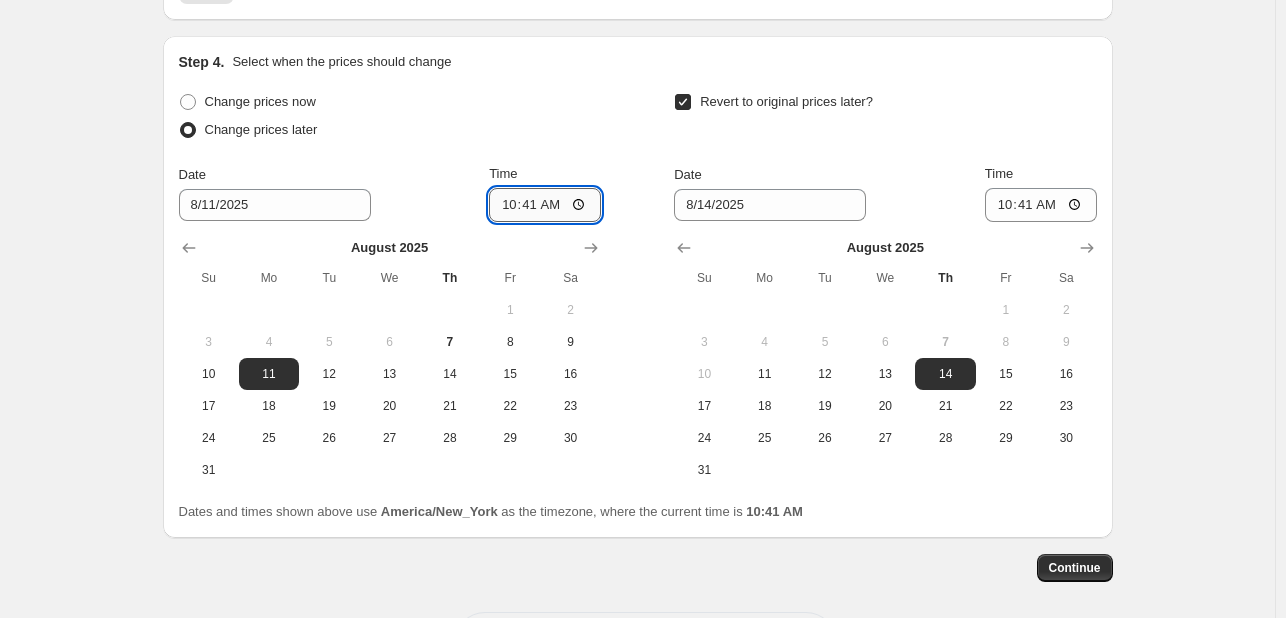 click on "10:41" at bounding box center (545, 205) 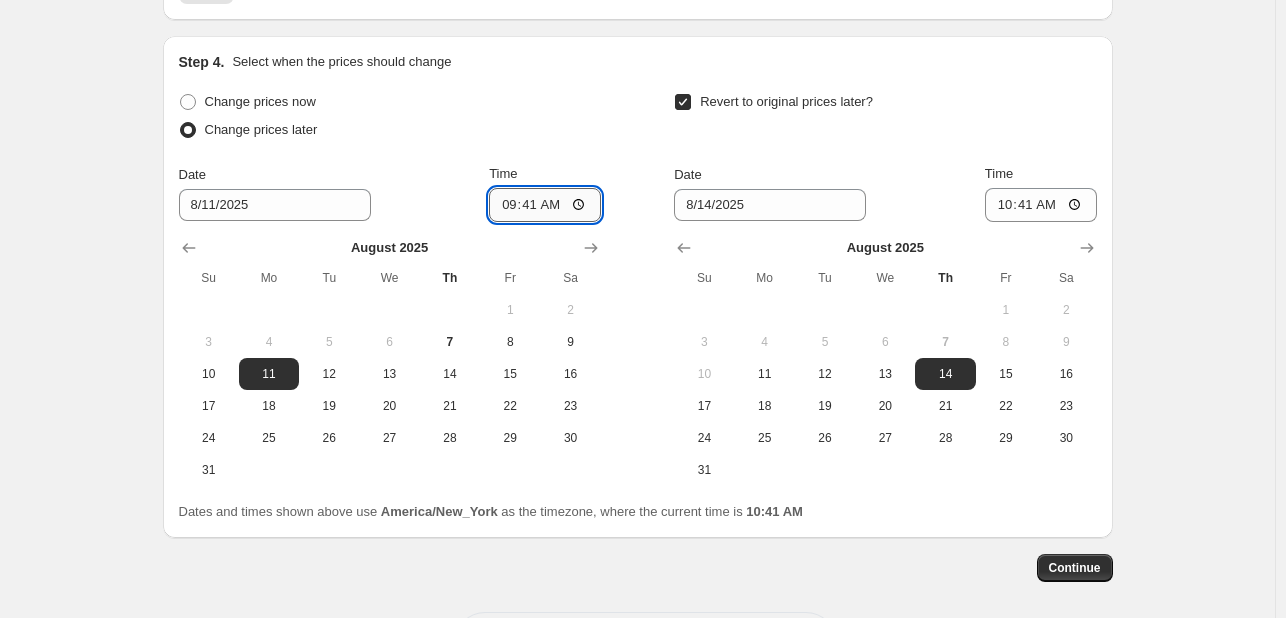 type on "09:00" 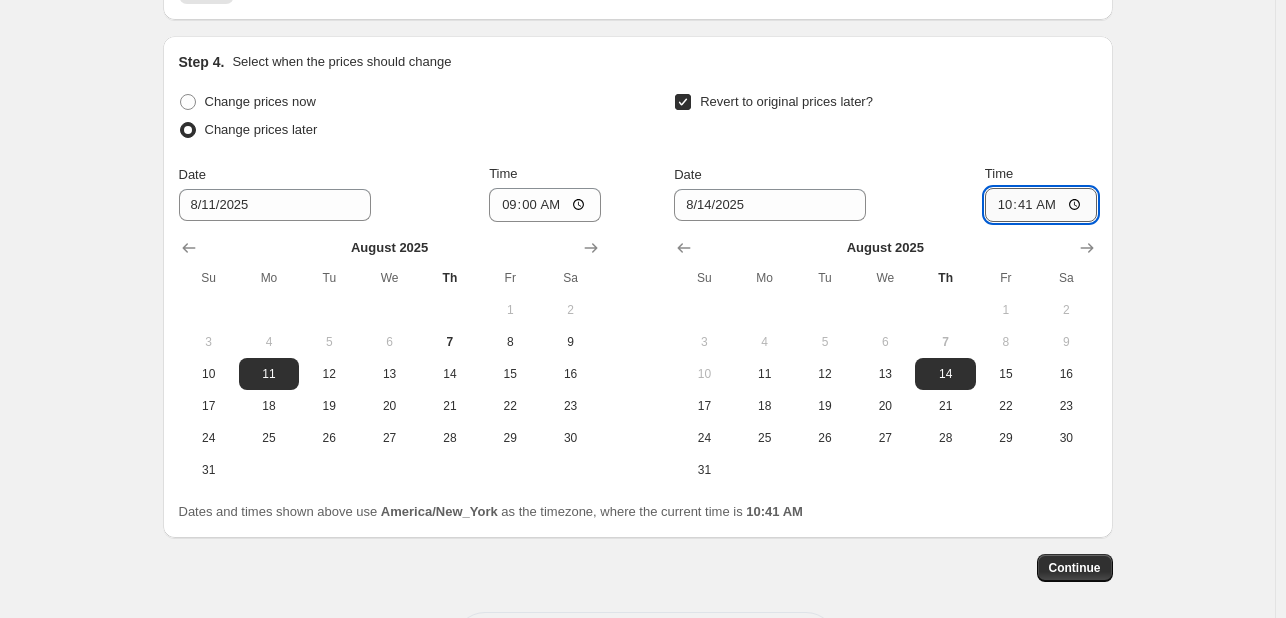 click on "10:41" at bounding box center [1041, 205] 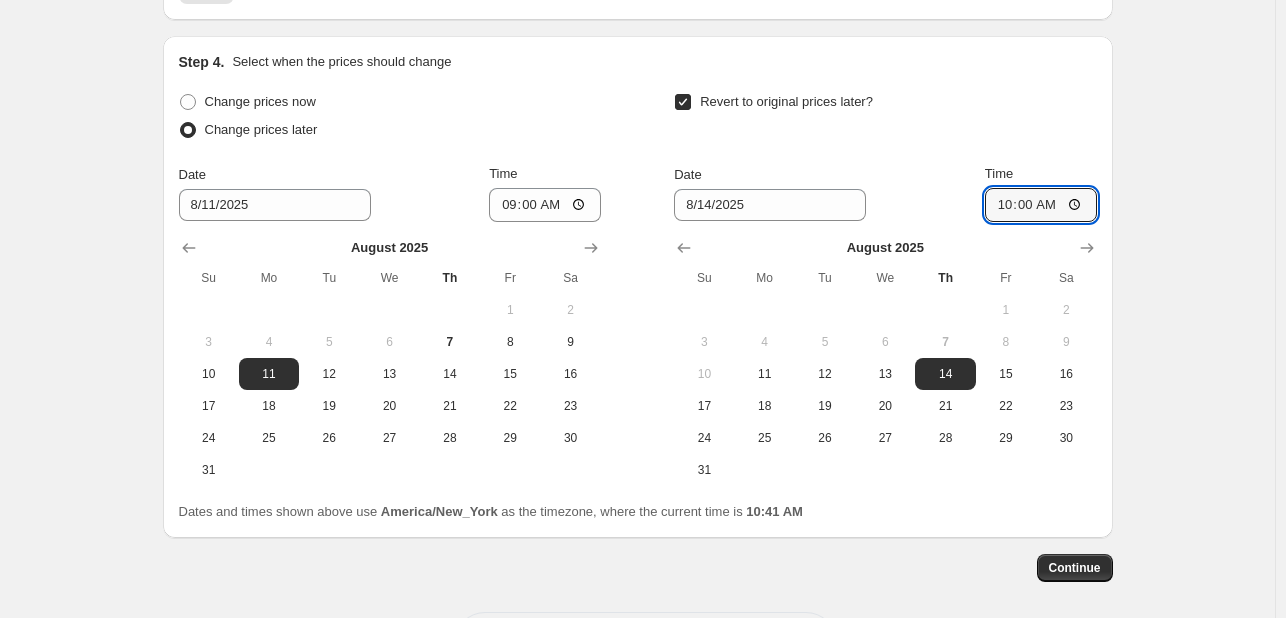 click on "Create new price change job. This page is ready Create new price change job Draft Step 1. Optionally give your price change job a title (eg "[MONTH] [PERCENT]% off sale on boots") DOTD - BHC-24VH This title is just for internal use, customers won't see it Step 2. Select how the prices should change Use bulk price change rules Set product prices individually Use CSV upload Select tags to add while price change is active Submit deals Select tags to remove while price change is active How does tagging work? Step 3. Select which products should change in price Select all products, use filters, or select products variants individually All products Filter by product, collection, tag, vendor, product type, variant title, or inventory Select product variants individually Select product variants 4   product variants selected PRICE CHANGE PREVIEW 4 product variants selected. 4 product prices edited: Bliss Hammocks BHC-24VH-BLU 24V Heated Directors Seat | 21-in Wide | 3 Temp Settings | 2.0-Ah Battery + Charger $[PRICE] Changed to" at bounding box center (637, -448) 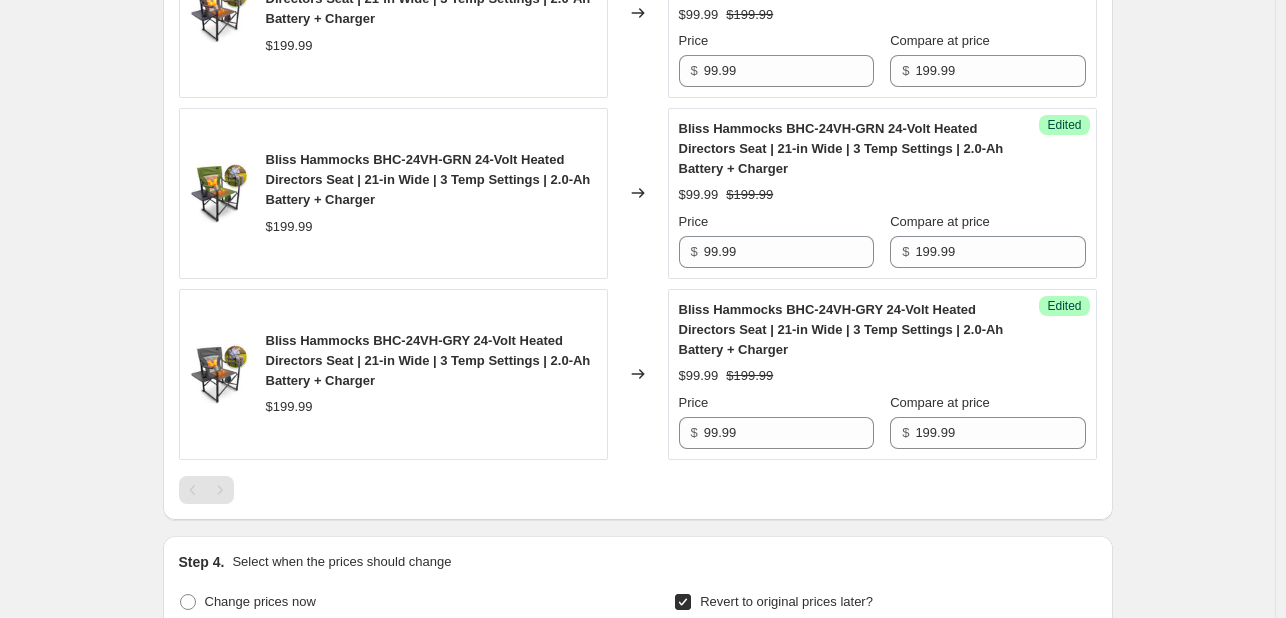 scroll, scrollTop: 1684, scrollLeft: 0, axis: vertical 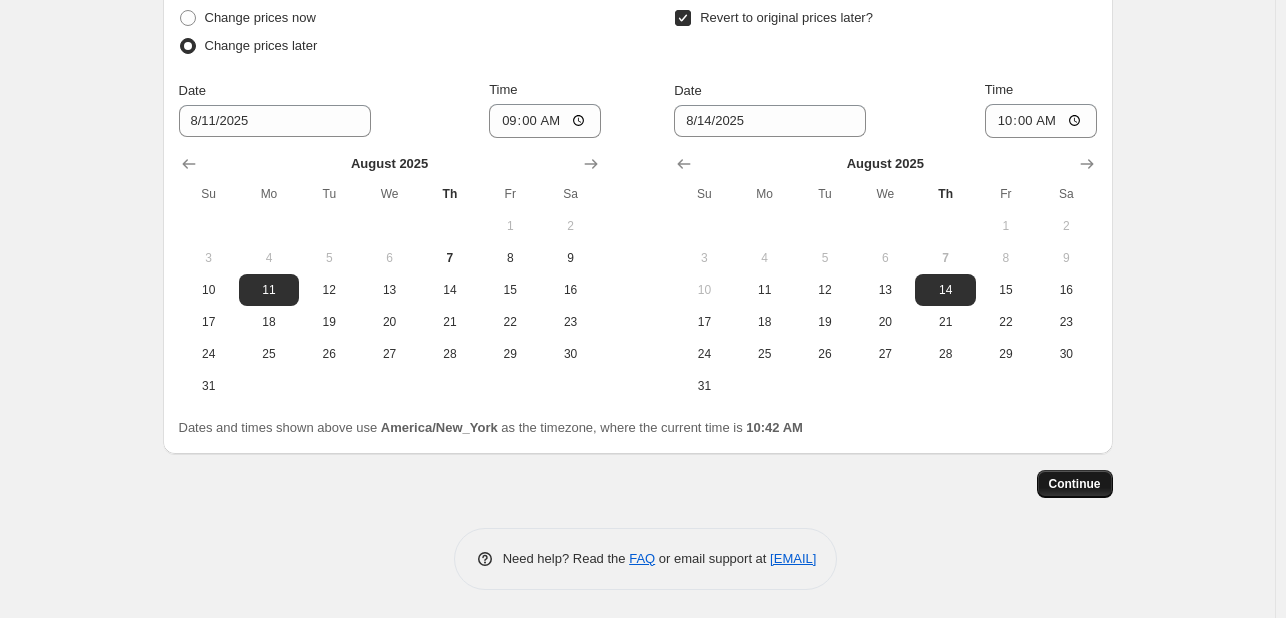 click on "Continue" at bounding box center [1075, 484] 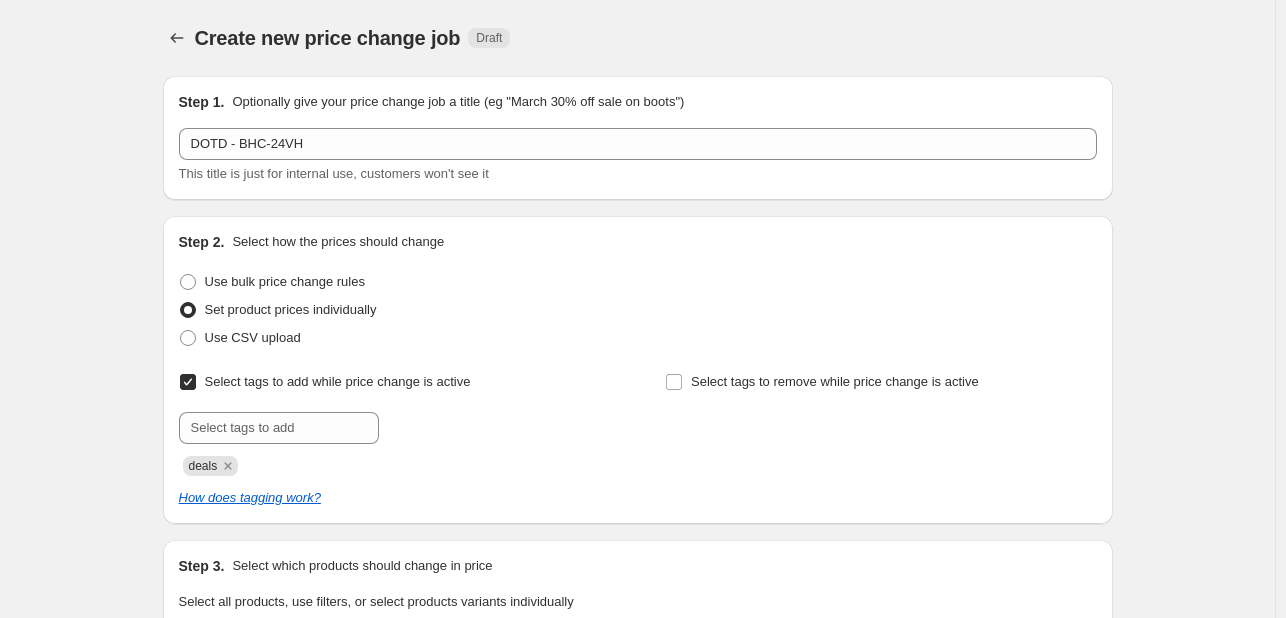scroll, scrollTop: 1684, scrollLeft: 0, axis: vertical 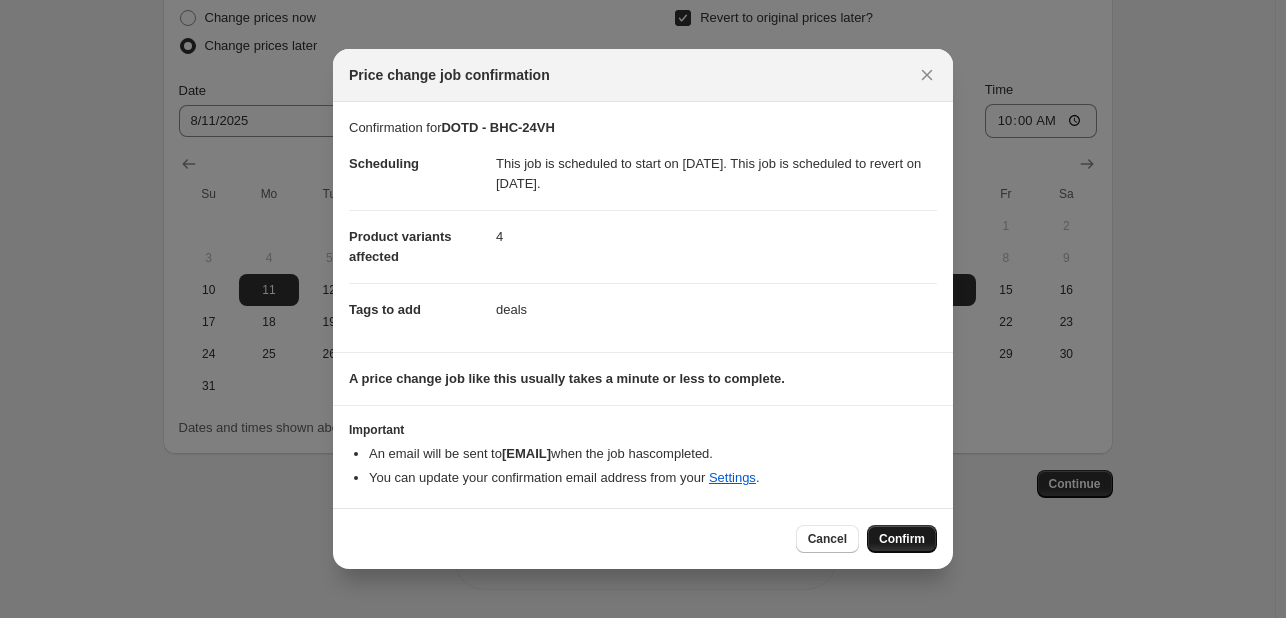 click on "Confirm" at bounding box center (902, 539) 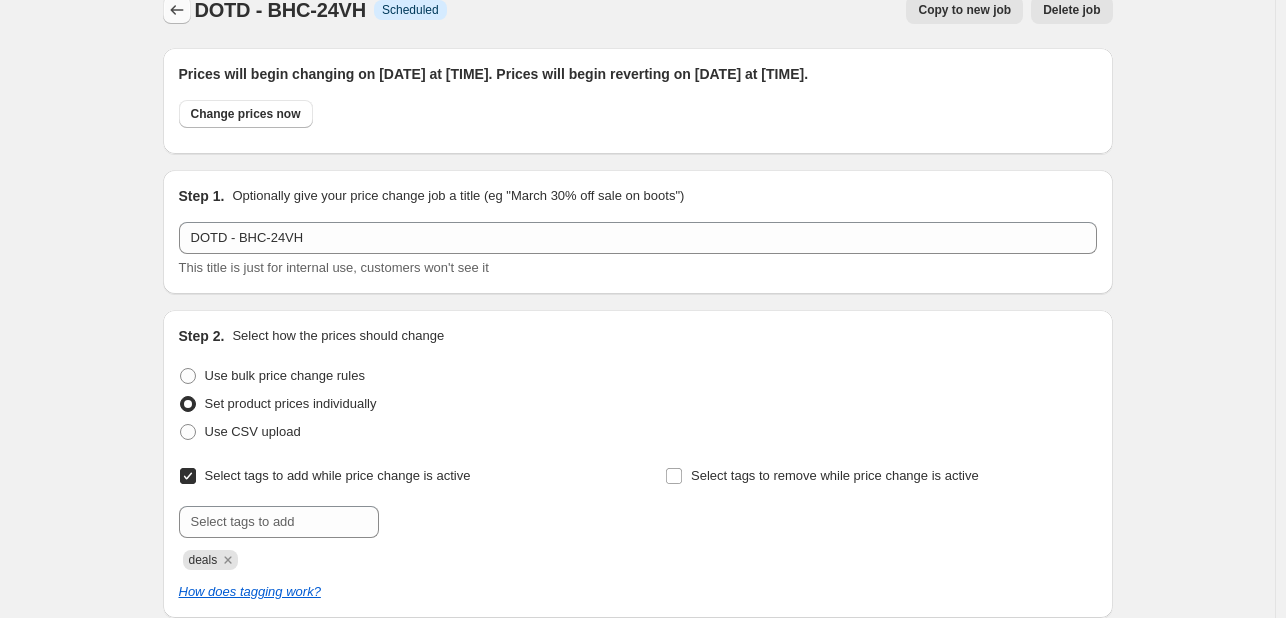 scroll, scrollTop: 0, scrollLeft: 0, axis: both 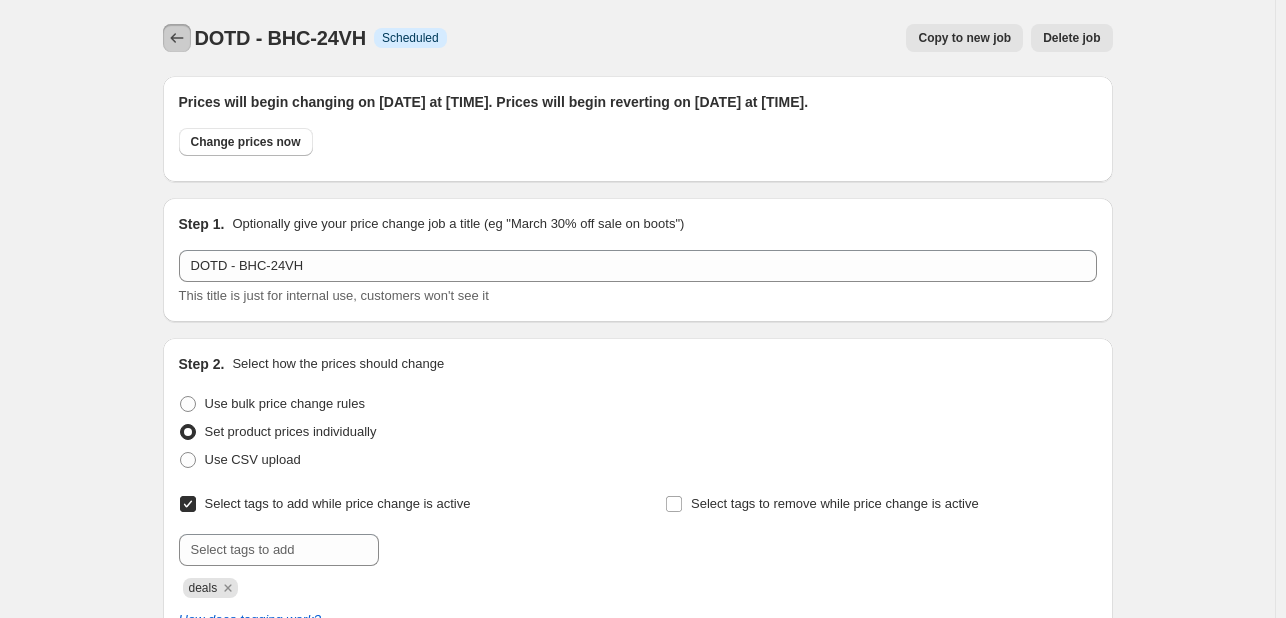 click 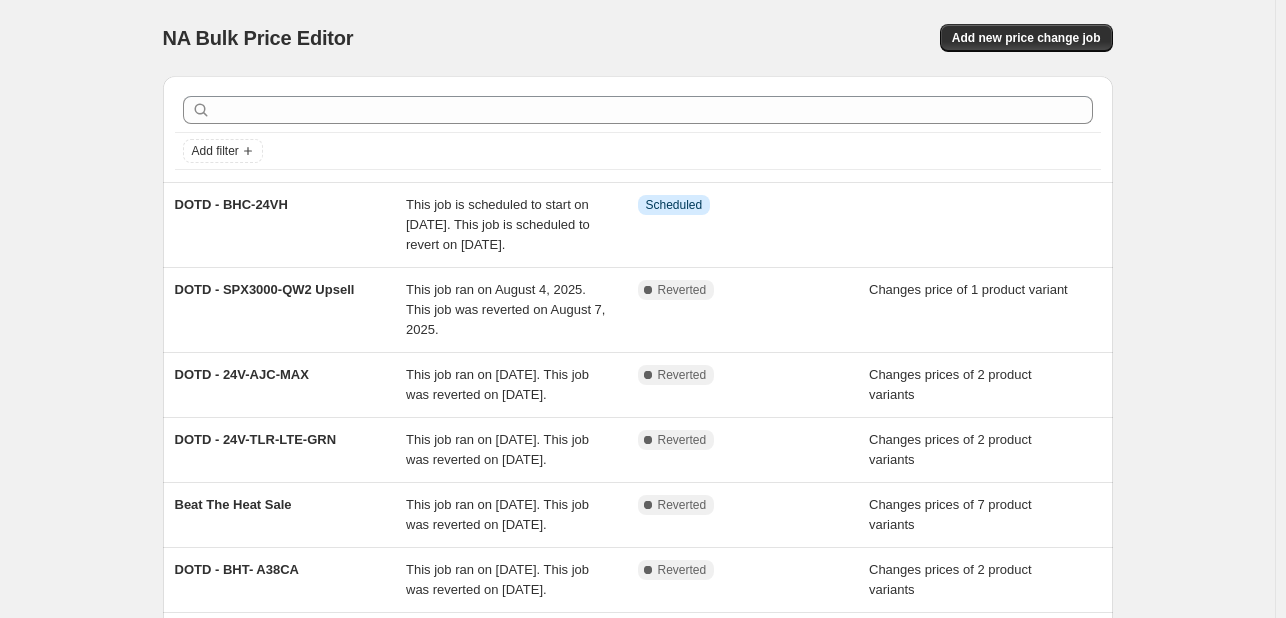 click on "NA Bulk Price Editor. This page is ready NA Bulk Price Editor Add new price change job" at bounding box center [638, 38] 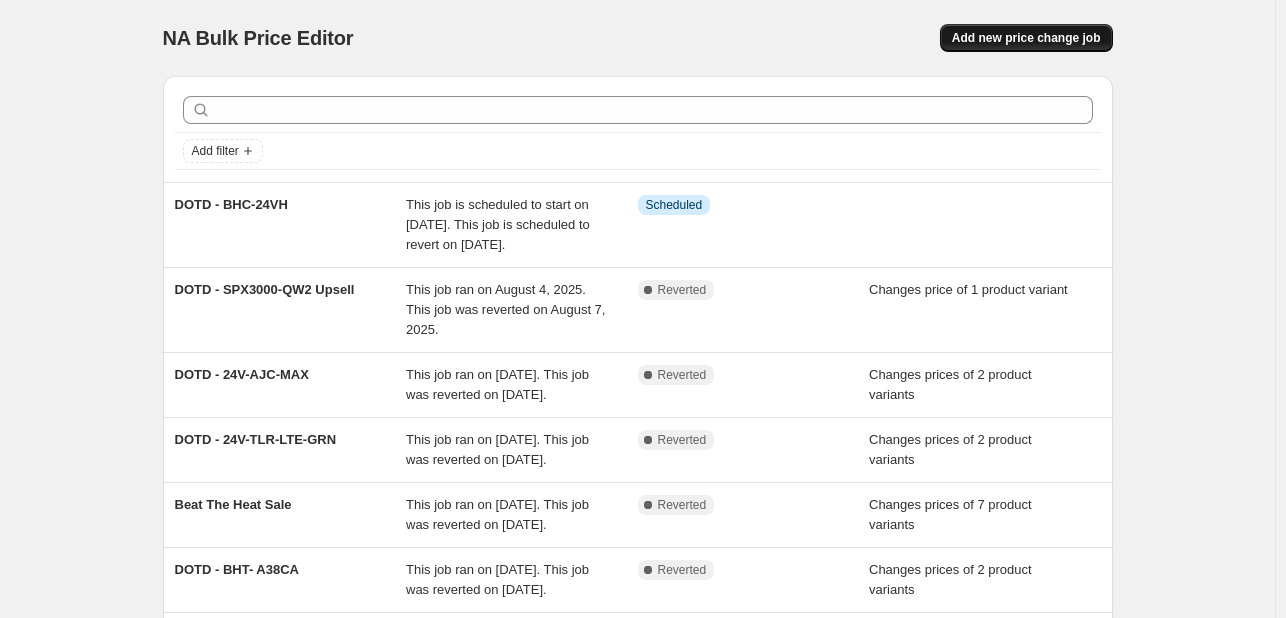 click on "Add new price change job" at bounding box center (1026, 38) 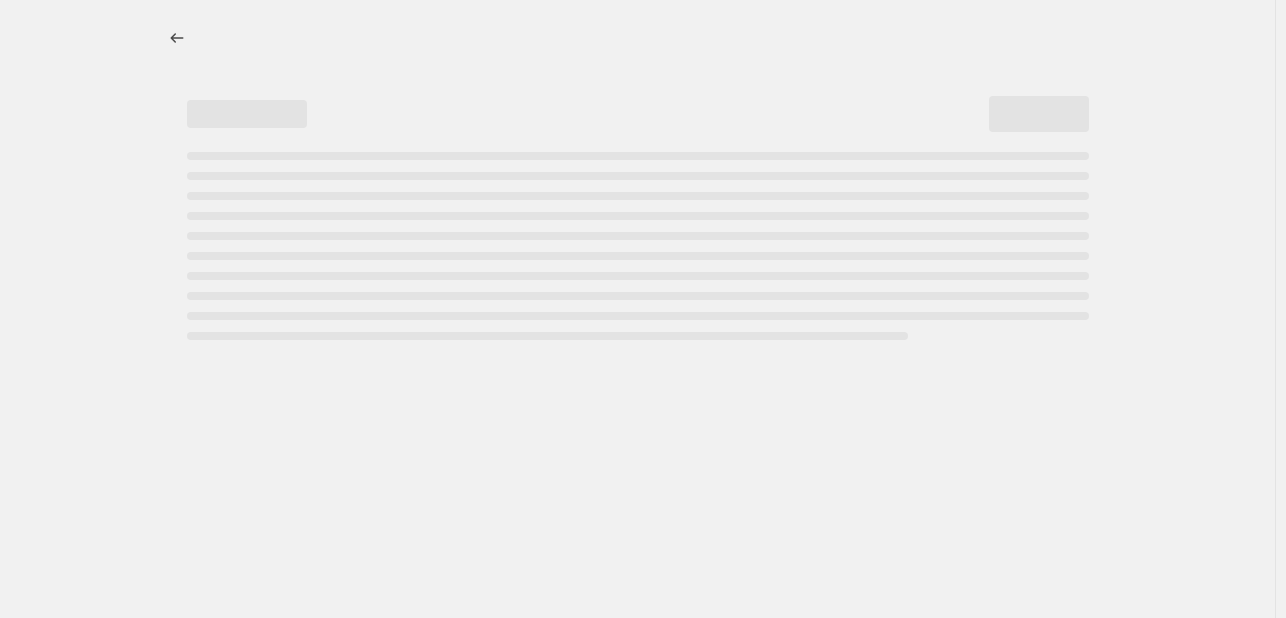 select on "percentage" 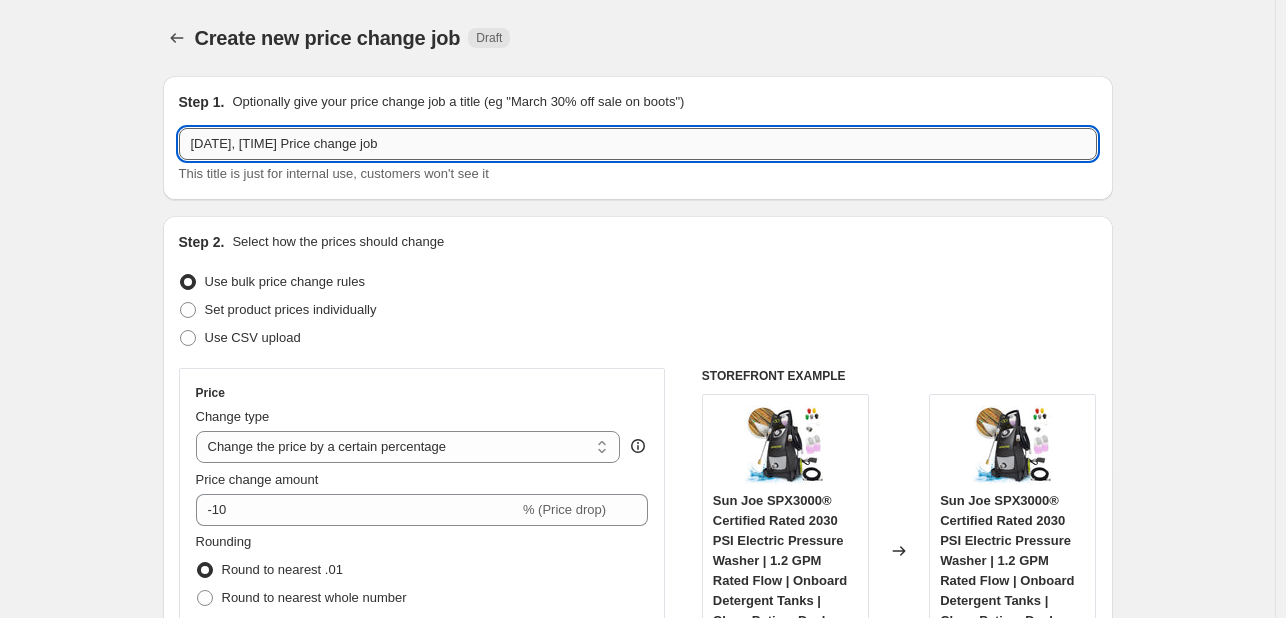 click on "[DATE], [TIME] Price change job" at bounding box center (638, 144) 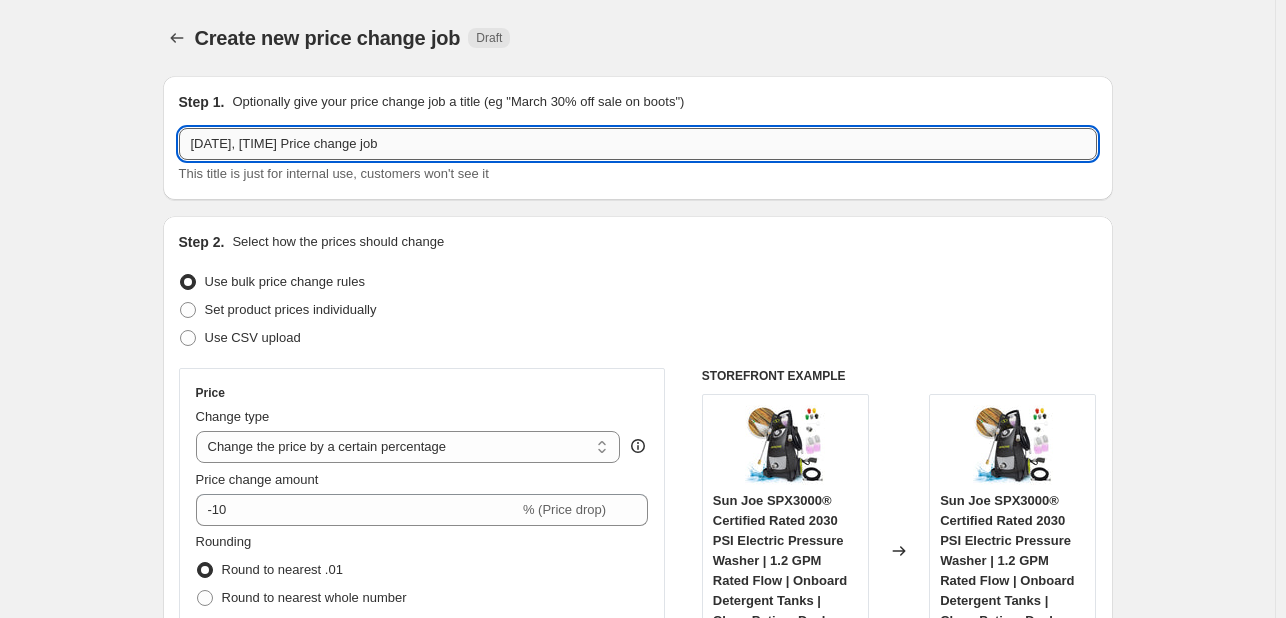 paste on "DOTD - MJ401C-PRO" 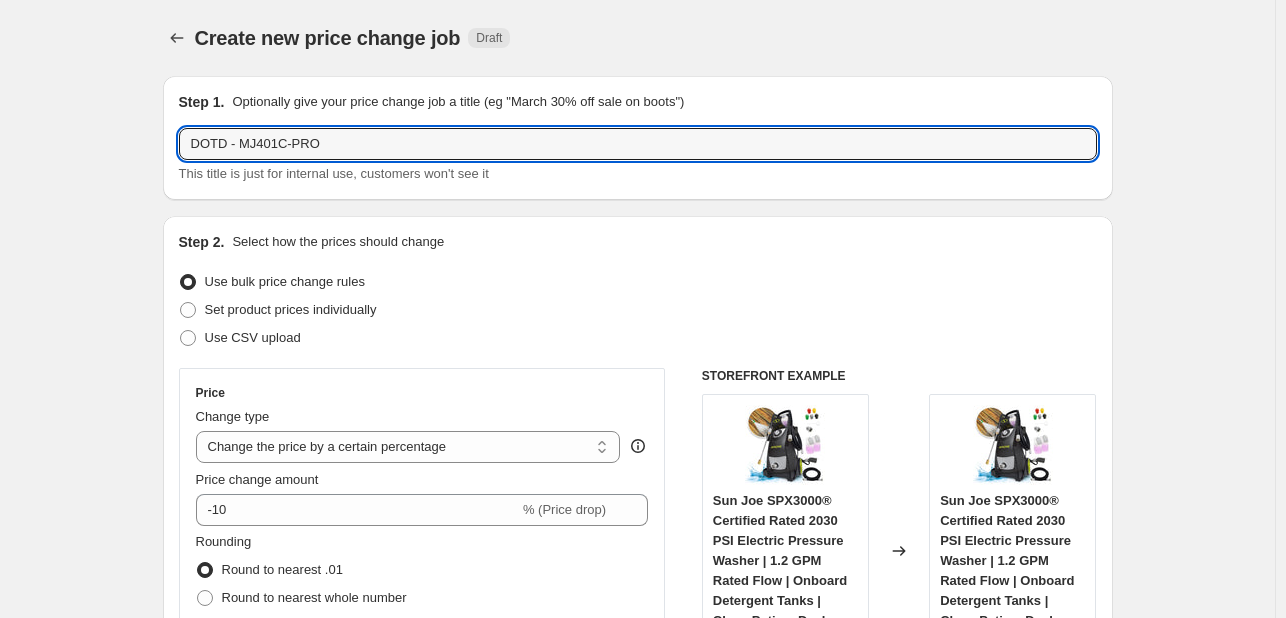 drag, startPoint x: 312, startPoint y: 143, endPoint x: 887, endPoint y: 111, distance: 575.8898 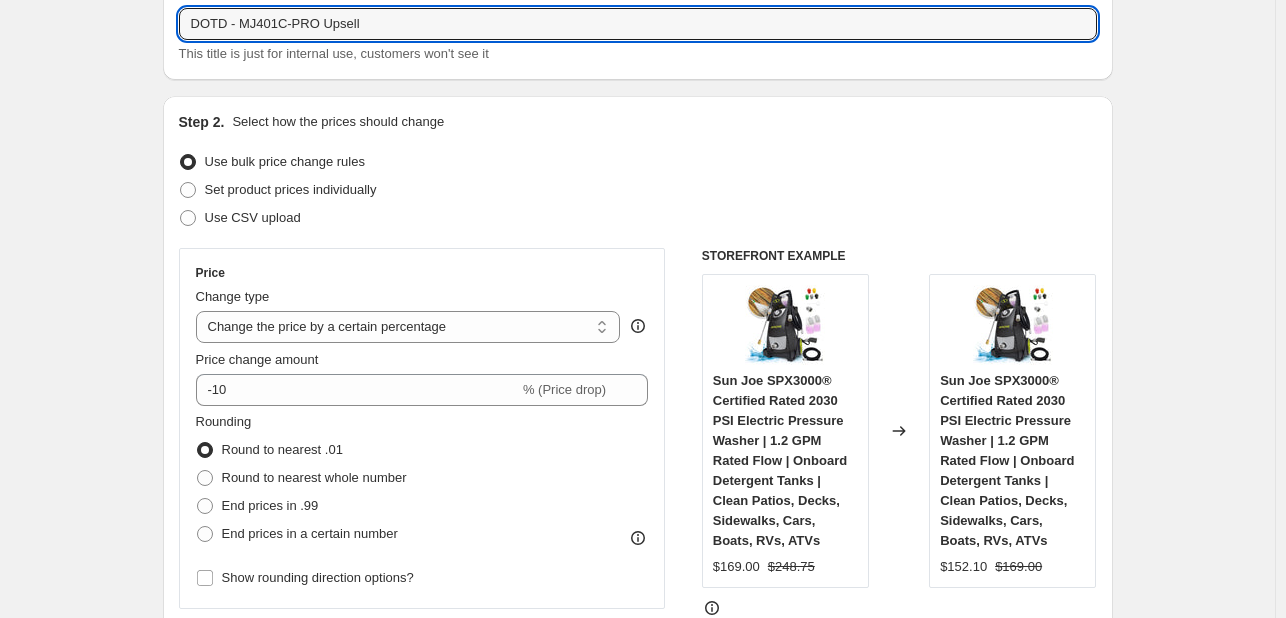 scroll, scrollTop: 200, scrollLeft: 0, axis: vertical 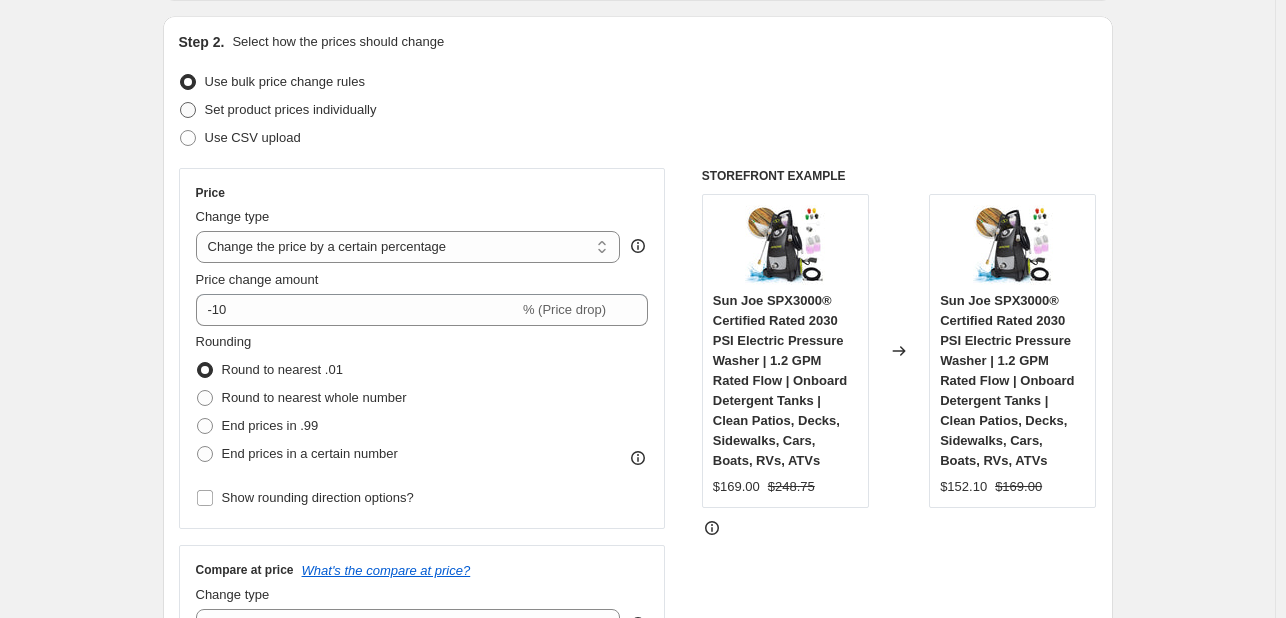 type on "DOTD - MJ401C-PRO Upsell" 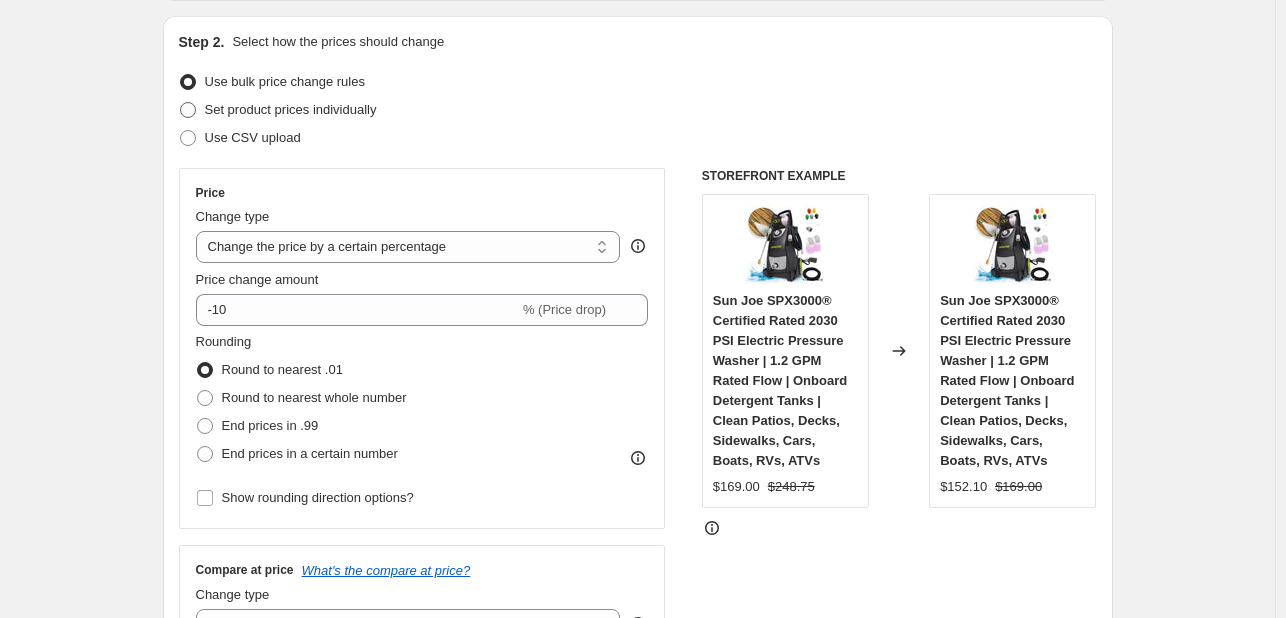 radio on "true" 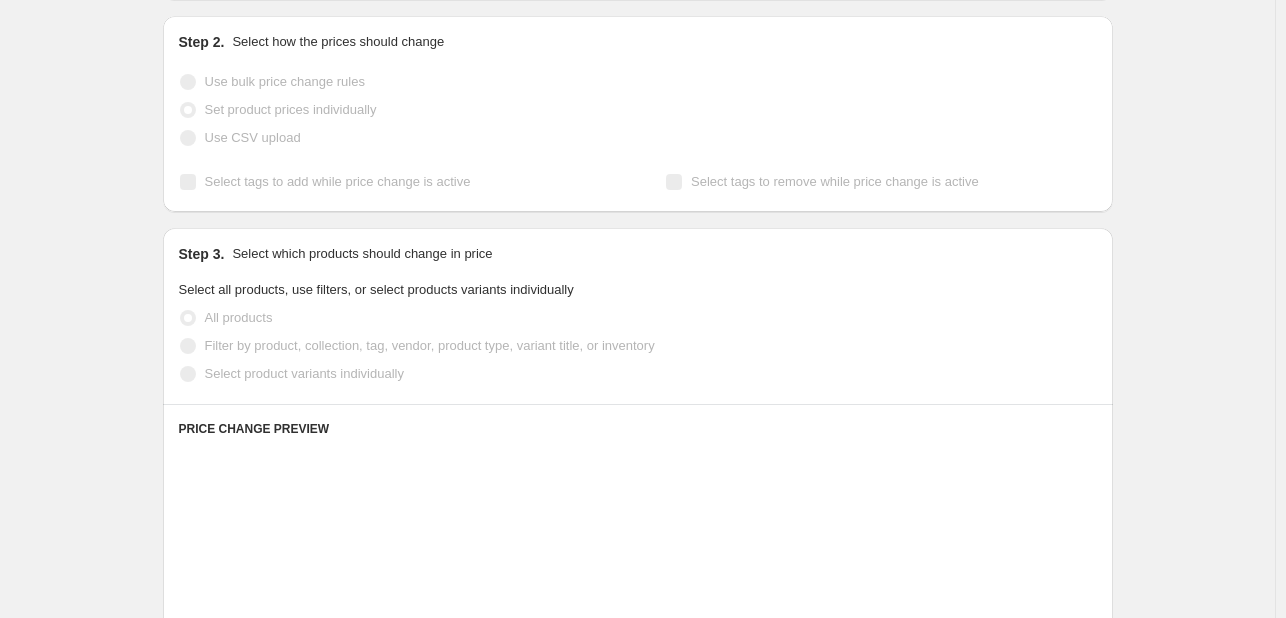 click on "Select tags to add while price change is active" at bounding box center [338, 181] 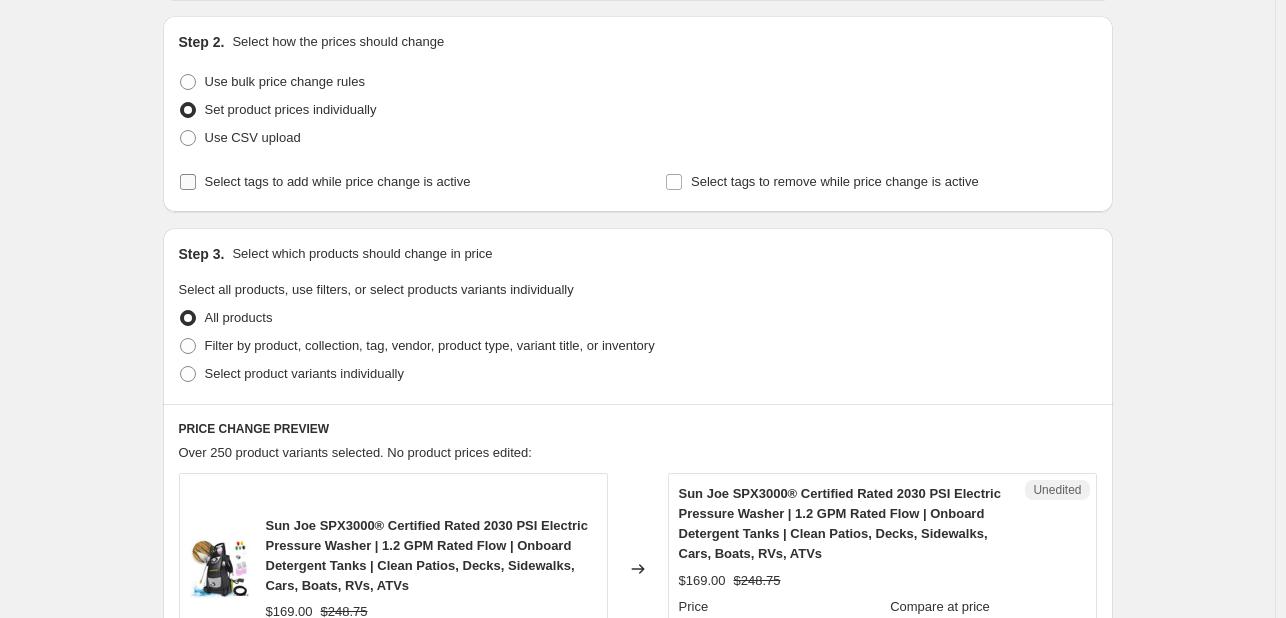 click on "Select tags to add while price change is active" at bounding box center (338, 181) 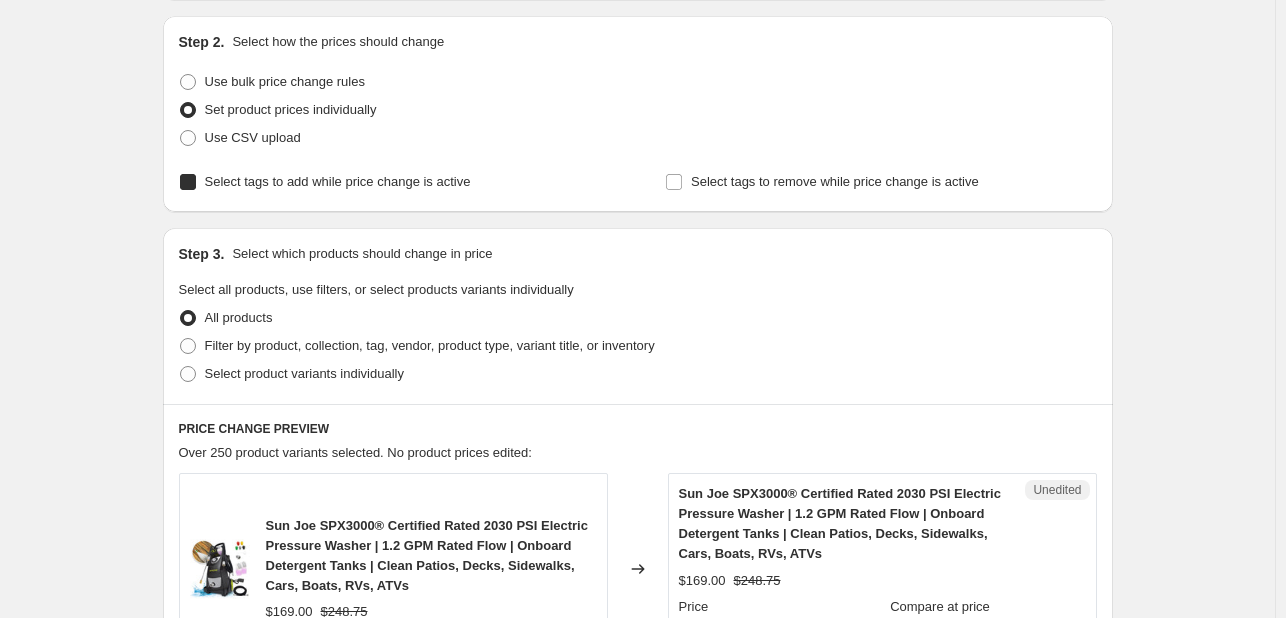 checkbox on "true" 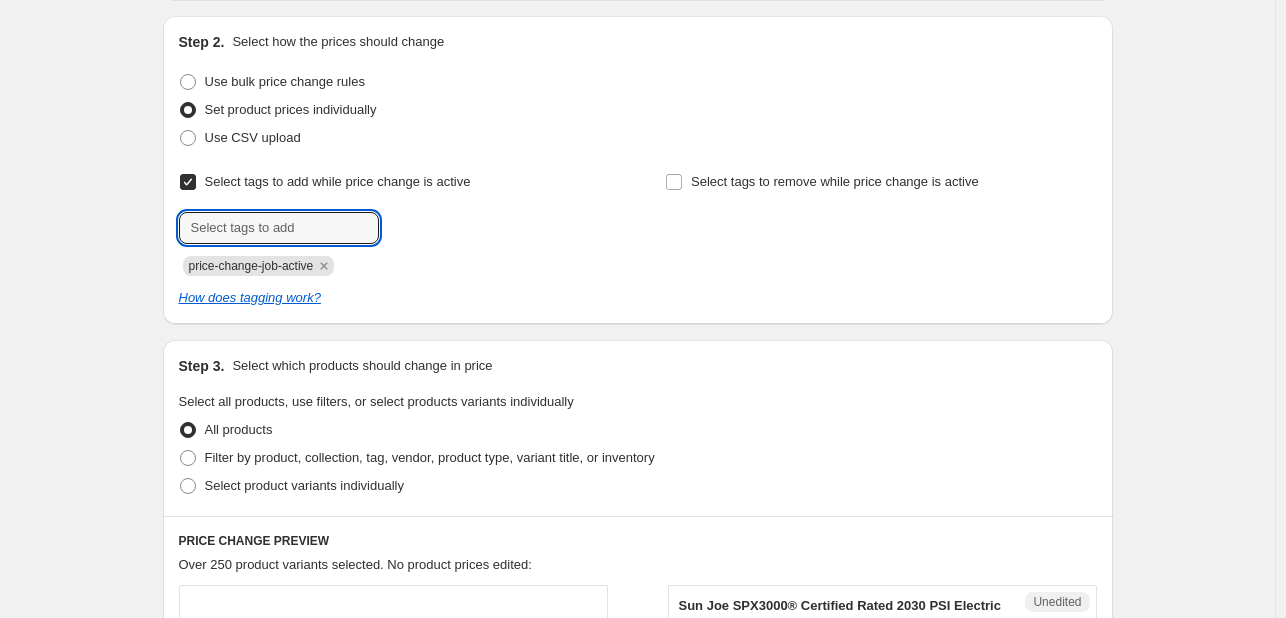 click at bounding box center (279, 228) 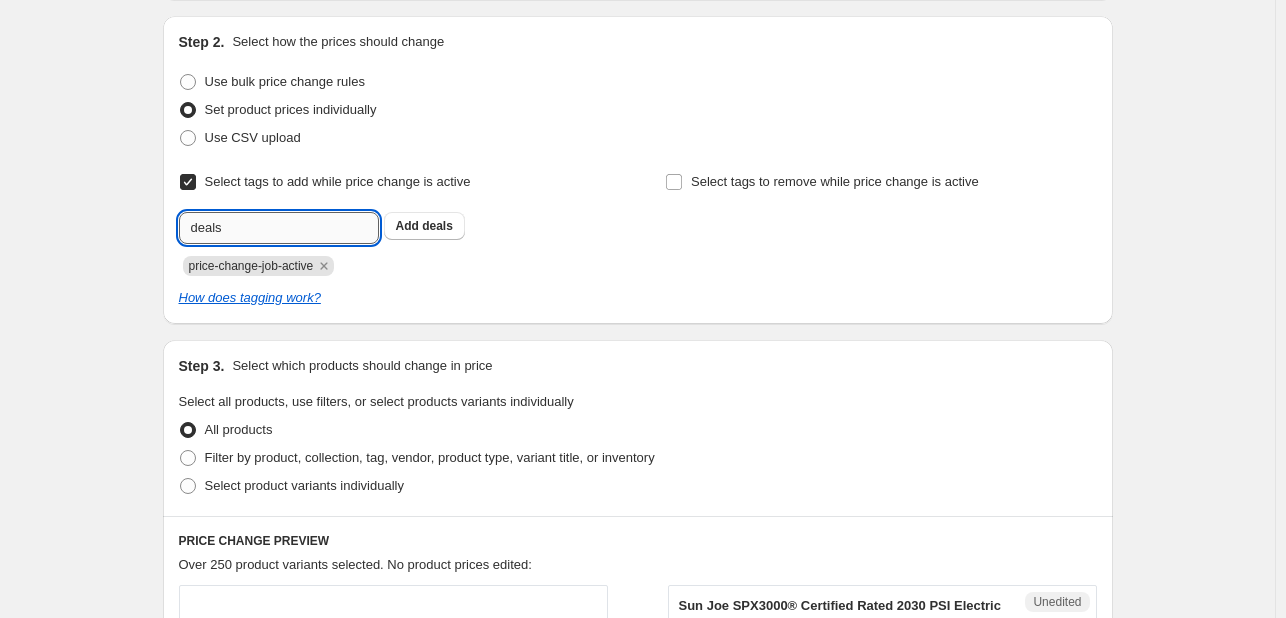 type on "deals" 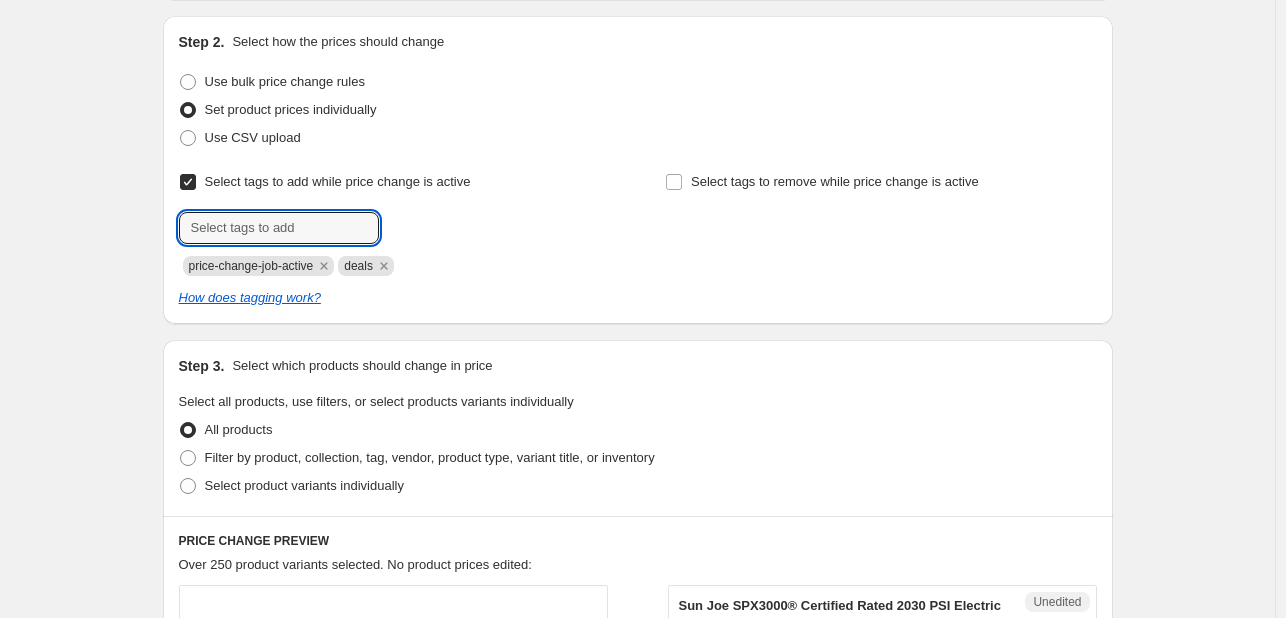 click 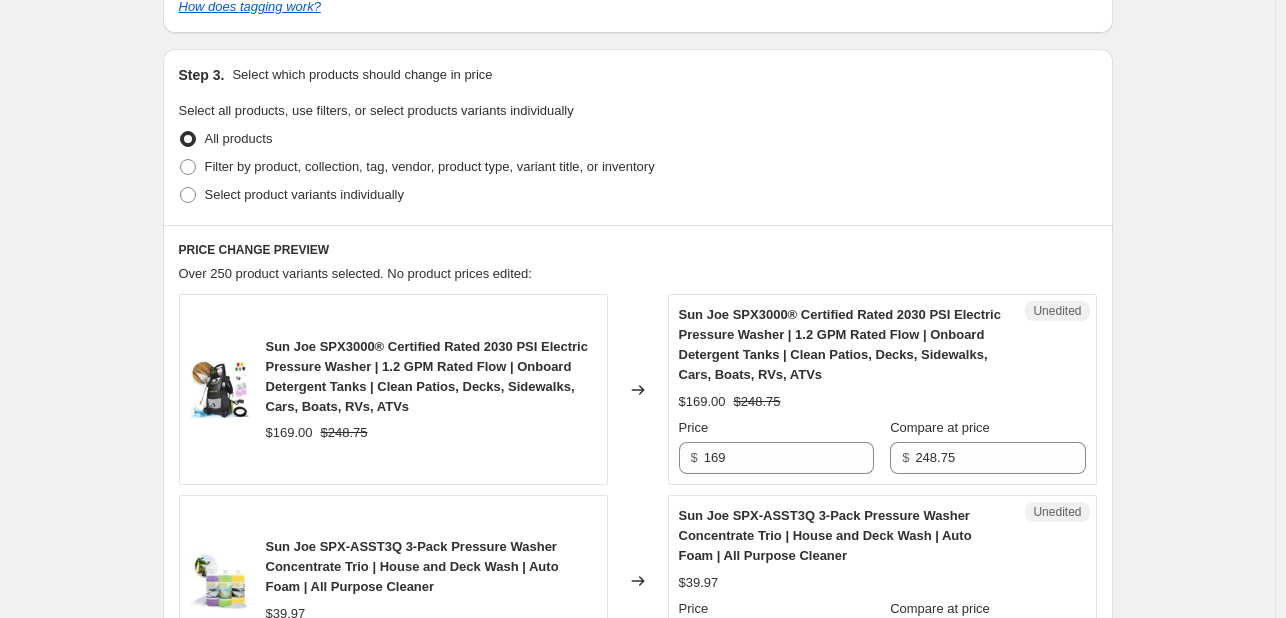 scroll, scrollTop: 500, scrollLeft: 0, axis: vertical 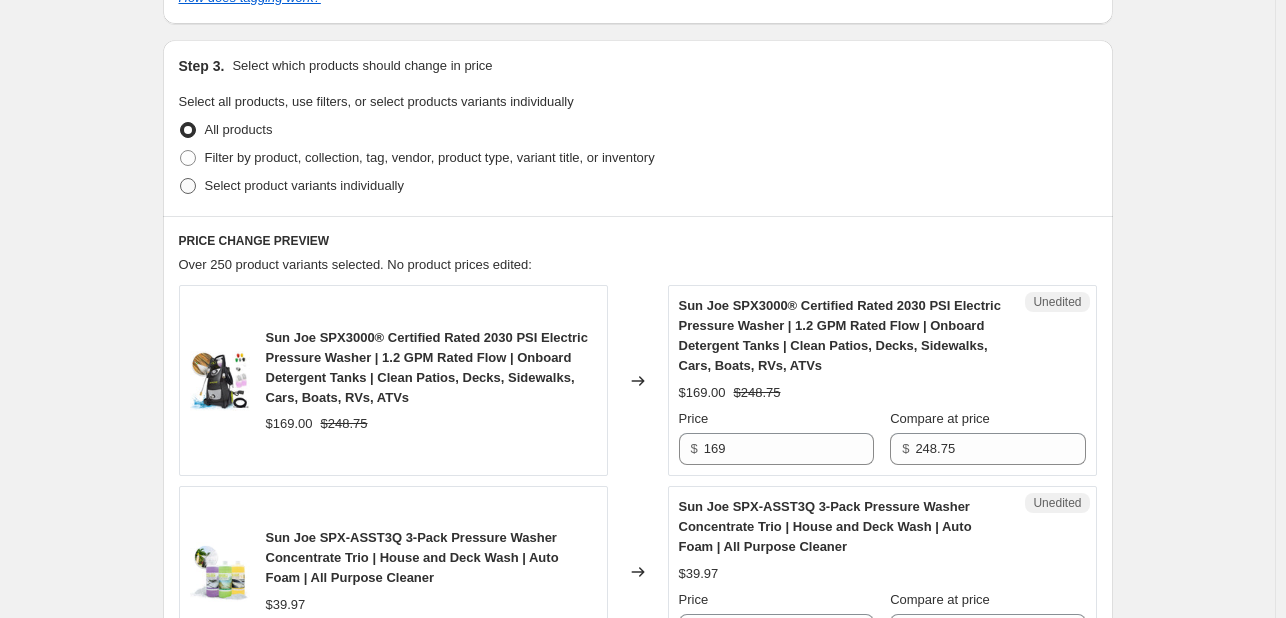 click at bounding box center (188, 186) 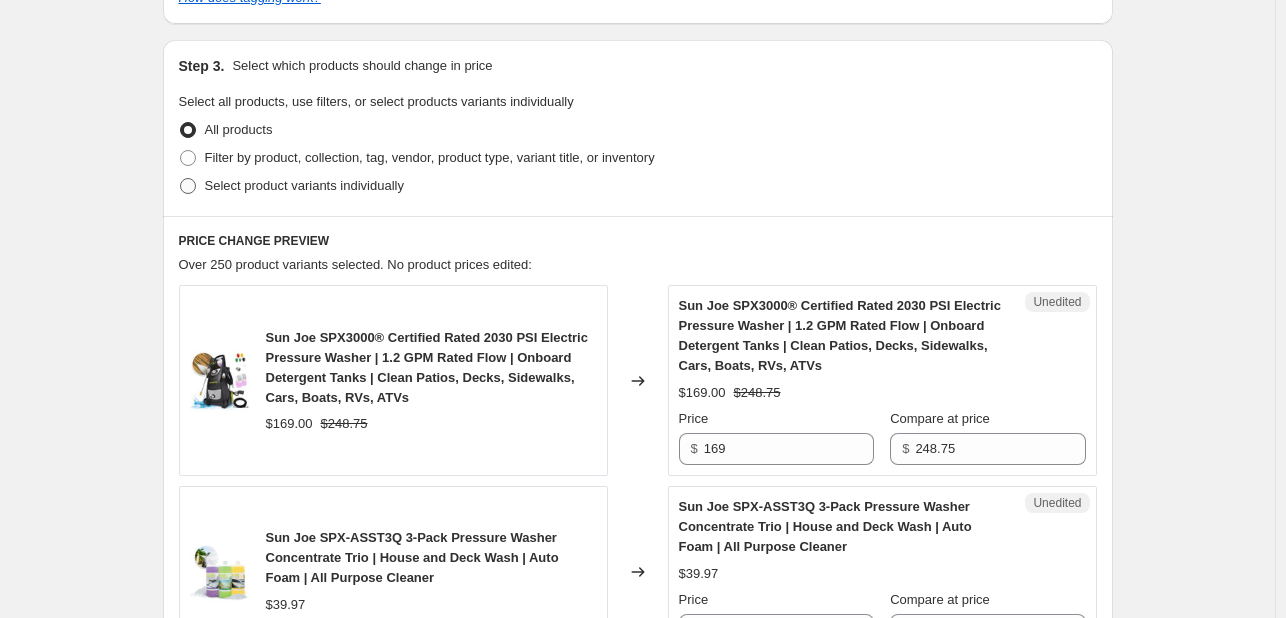 radio on "true" 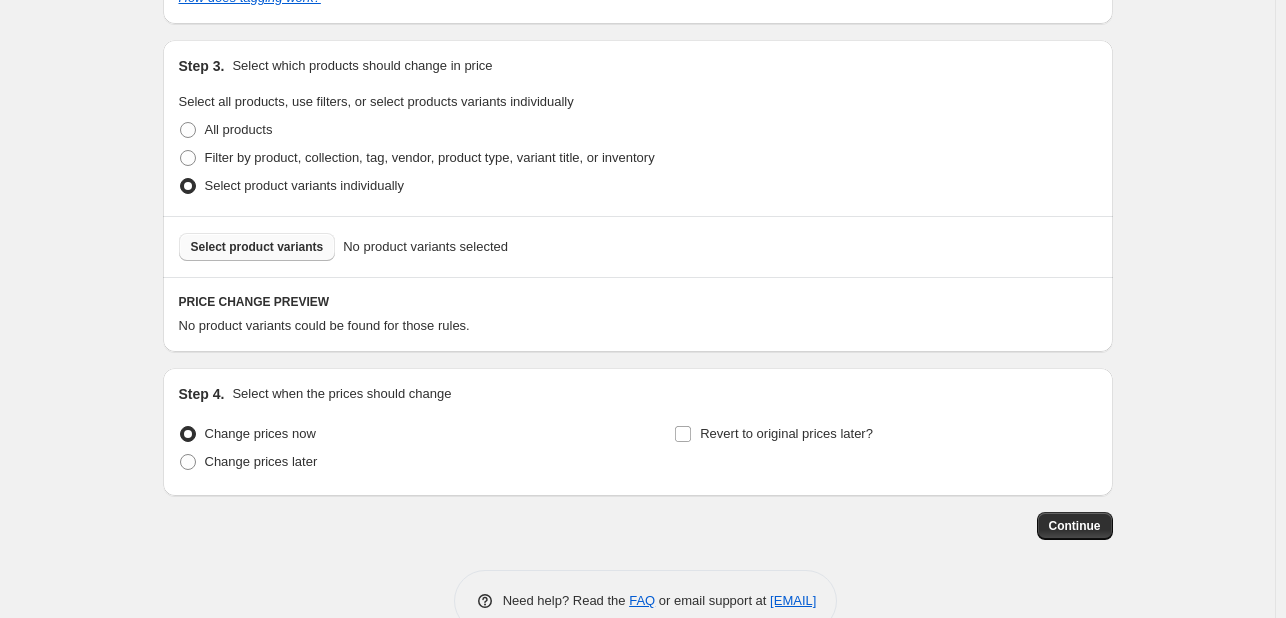 click on "Select product variants" at bounding box center (257, 247) 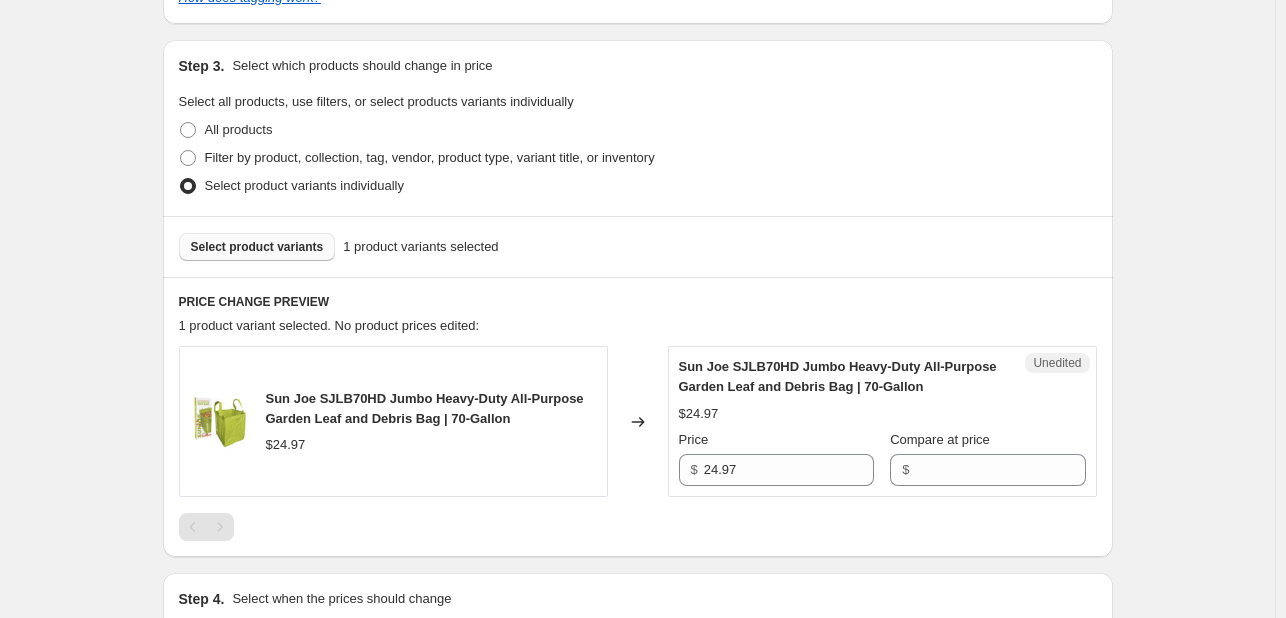scroll, scrollTop: 600, scrollLeft: 0, axis: vertical 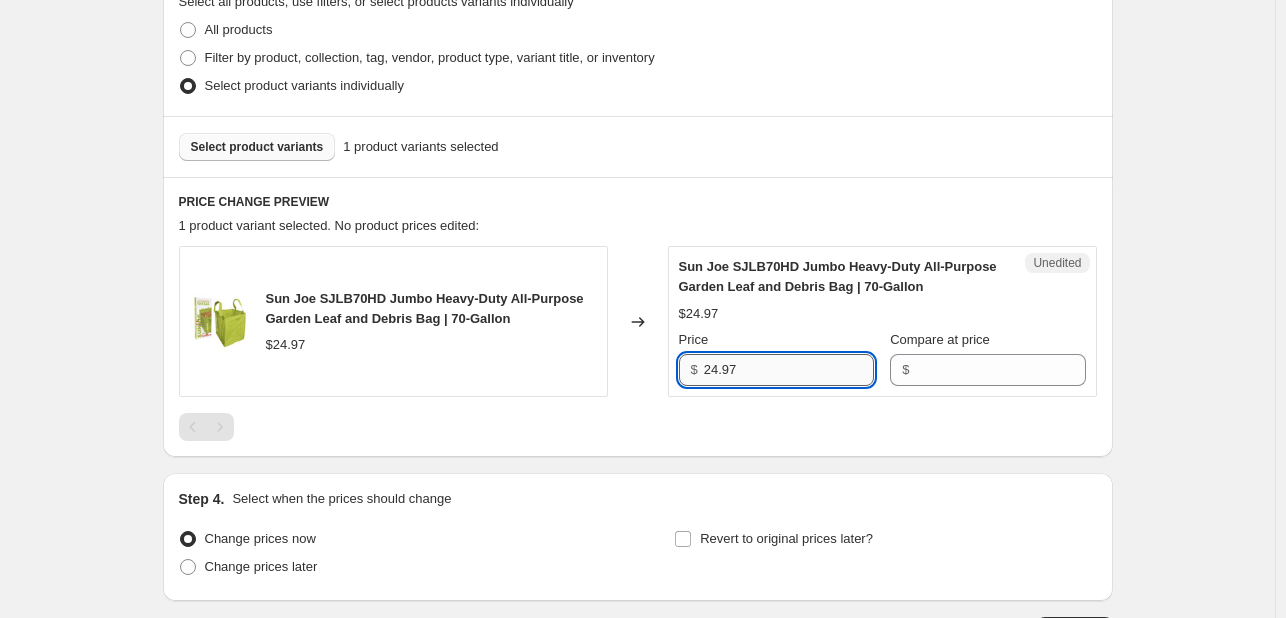 click on "24.97" at bounding box center (789, 370) 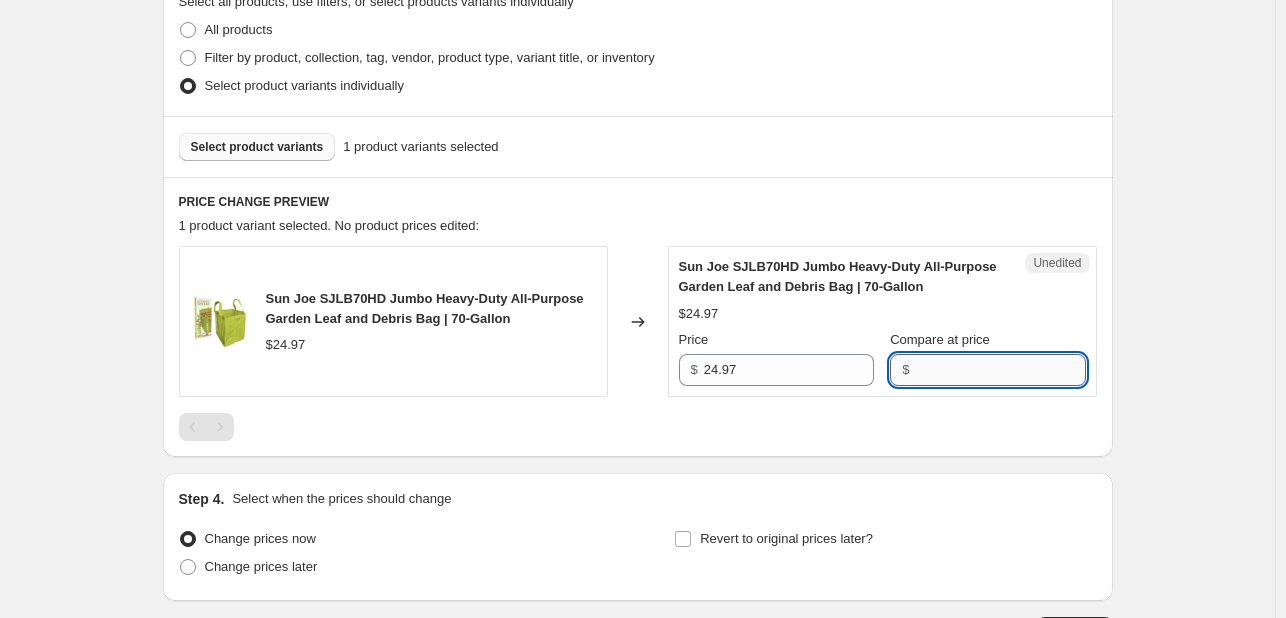 click on "Compare at price" at bounding box center [1000, 370] 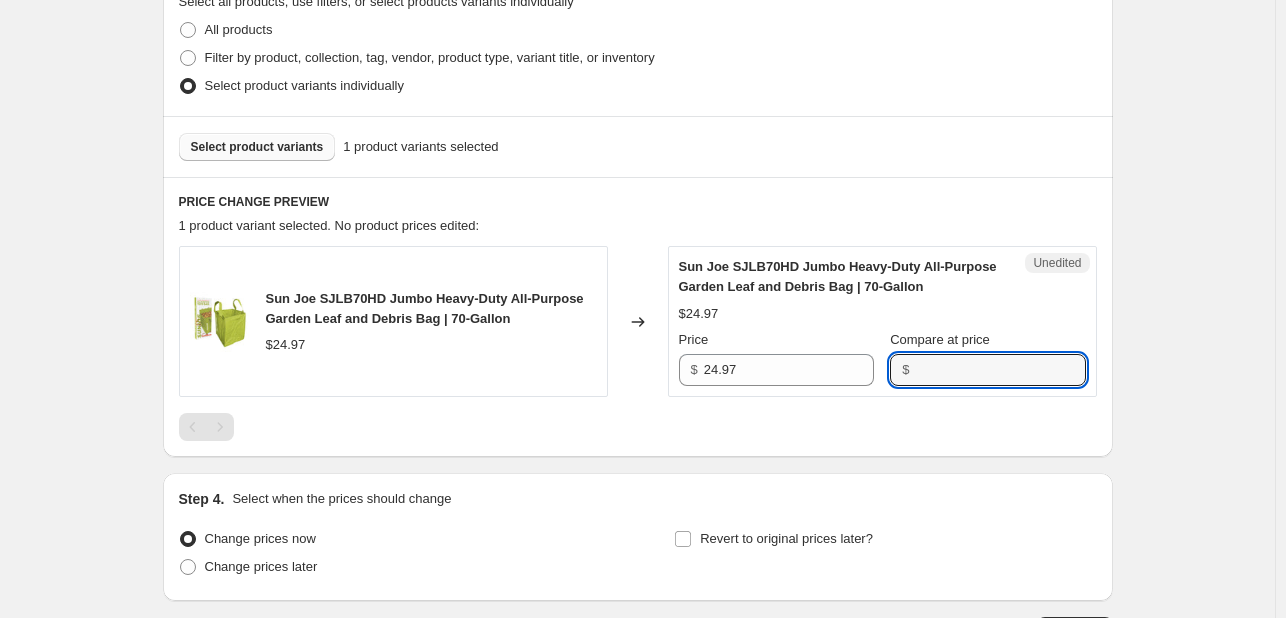 paste on "24.97" 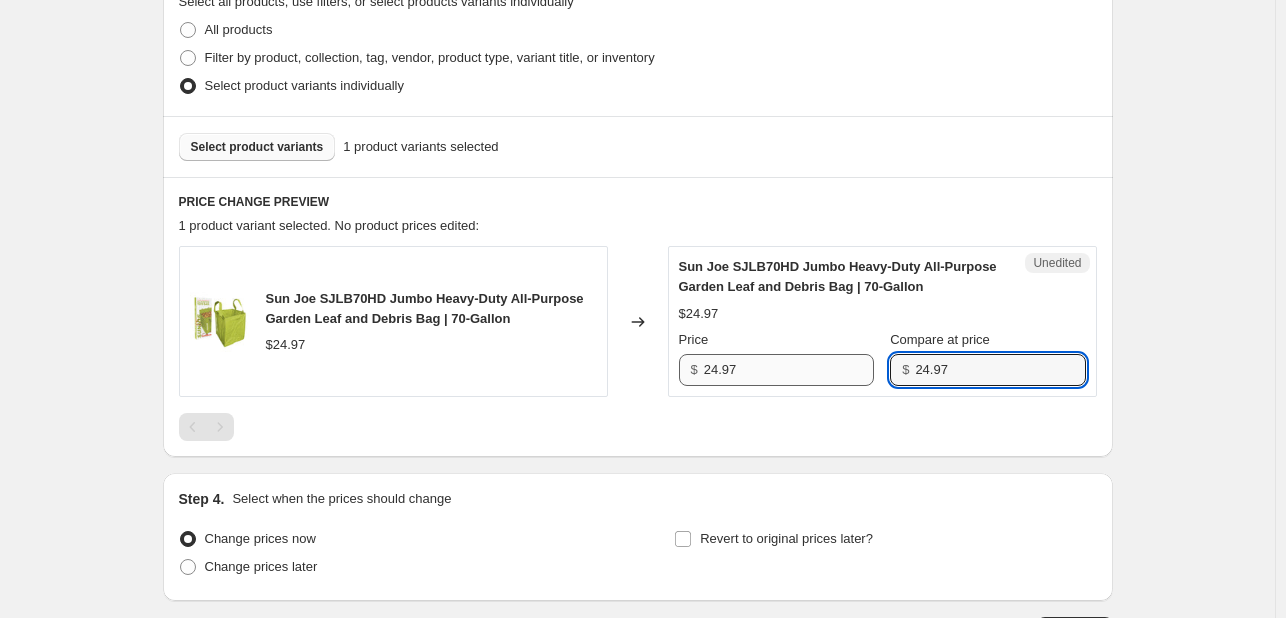 type on "24.97" 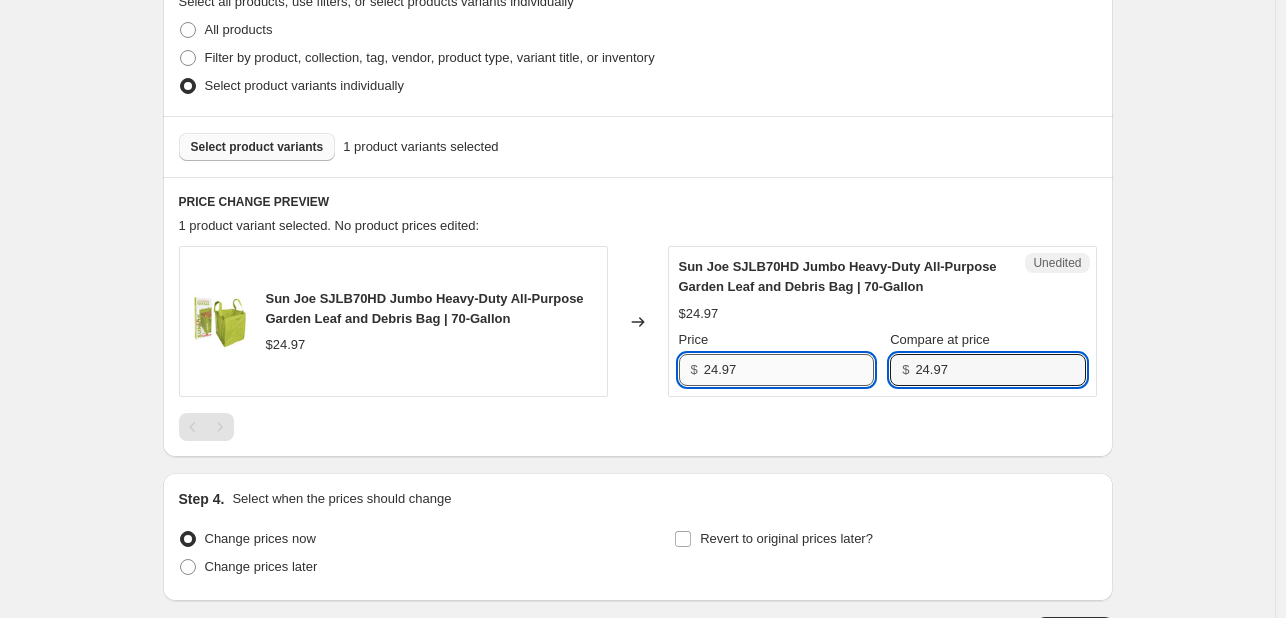 click on "24.97" at bounding box center [789, 370] 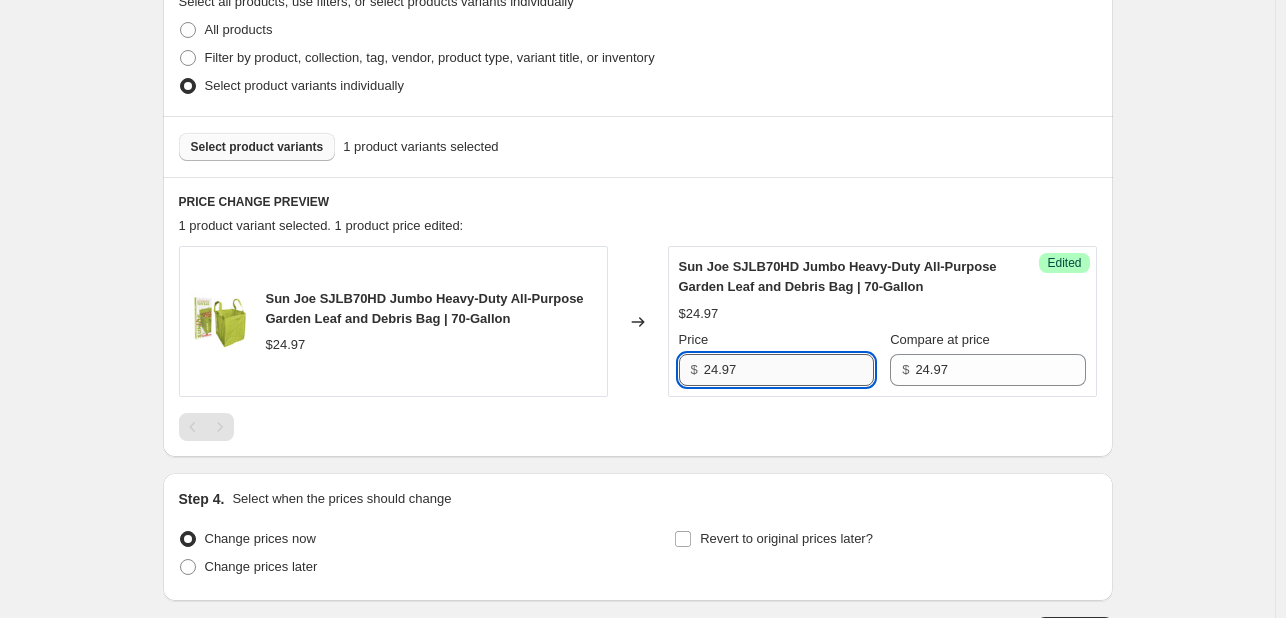 click on "24.97" at bounding box center [789, 370] 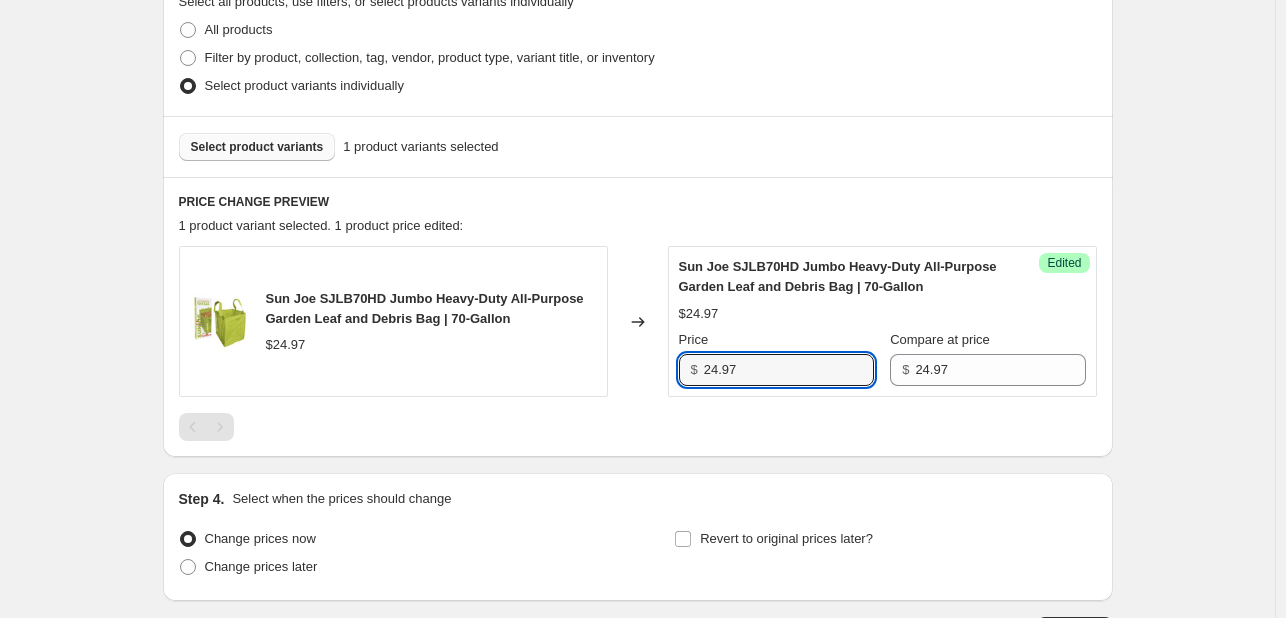 drag, startPoint x: 720, startPoint y: 373, endPoint x: 702, endPoint y: 373, distance: 18 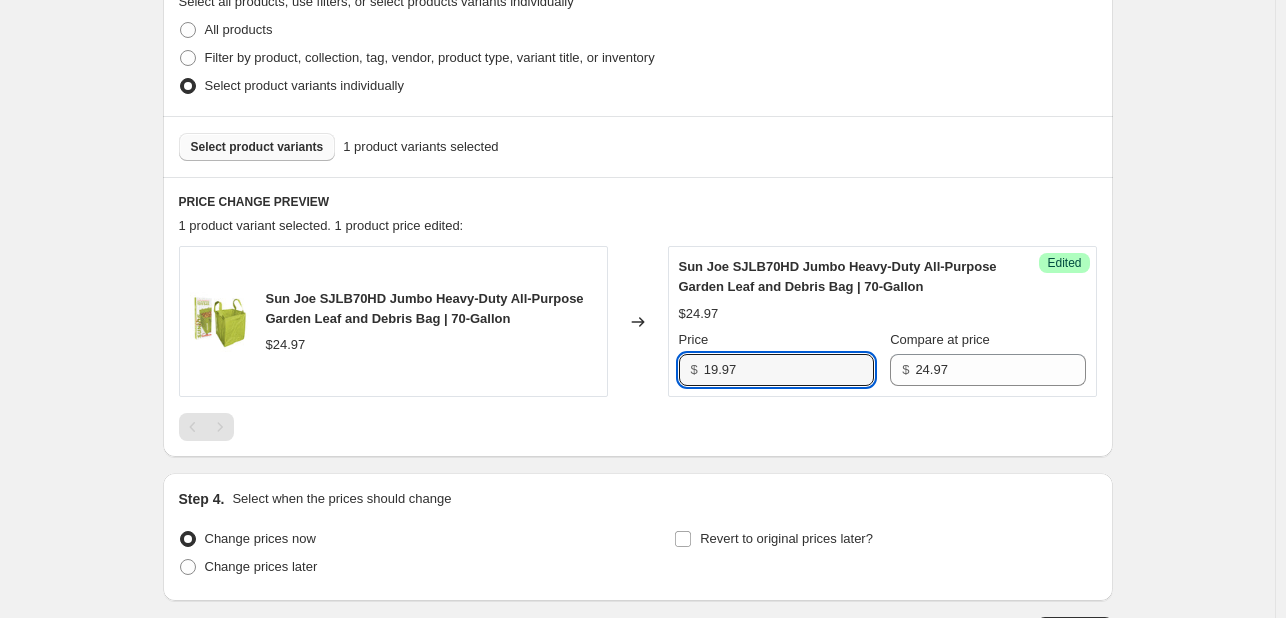 type on "19.97" 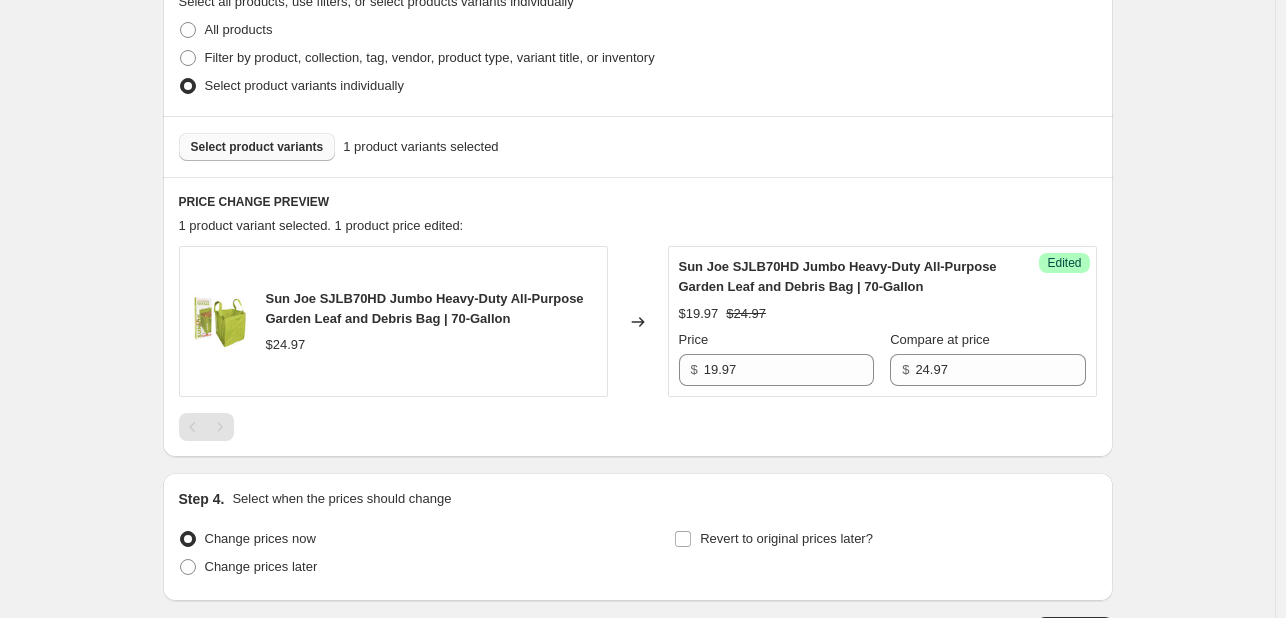 scroll, scrollTop: 748, scrollLeft: 0, axis: vertical 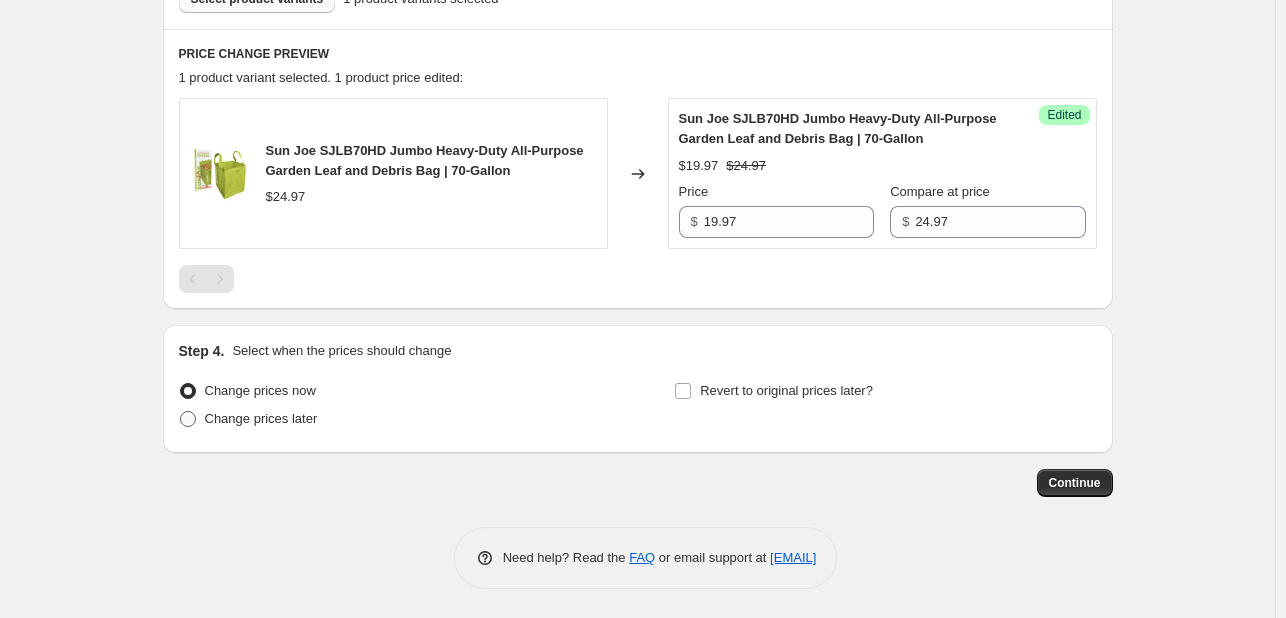 click on "Change prices later" at bounding box center [261, 418] 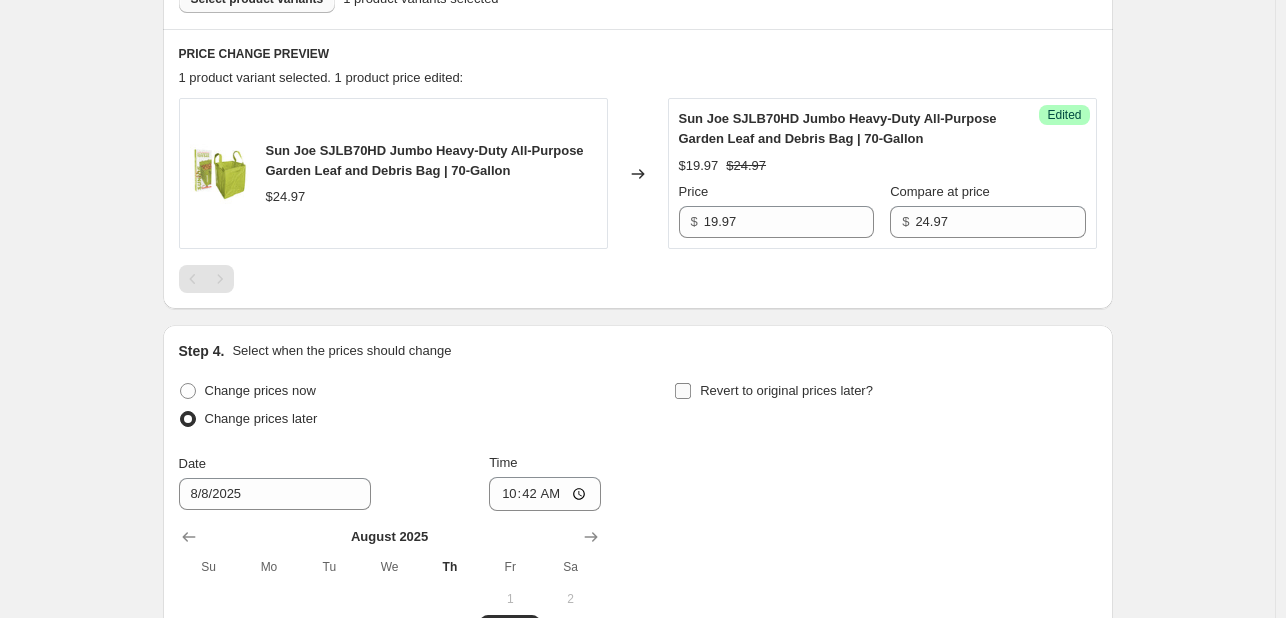 click on "Revert to original prices later?" at bounding box center (786, 390) 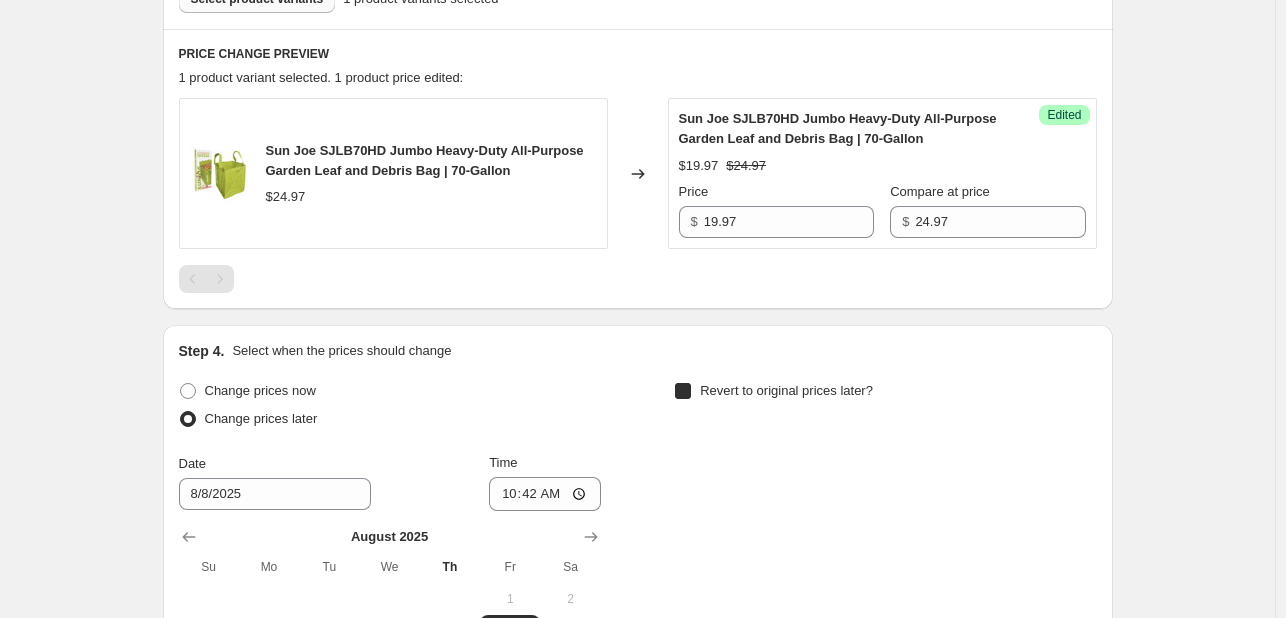 checkbox on "true" 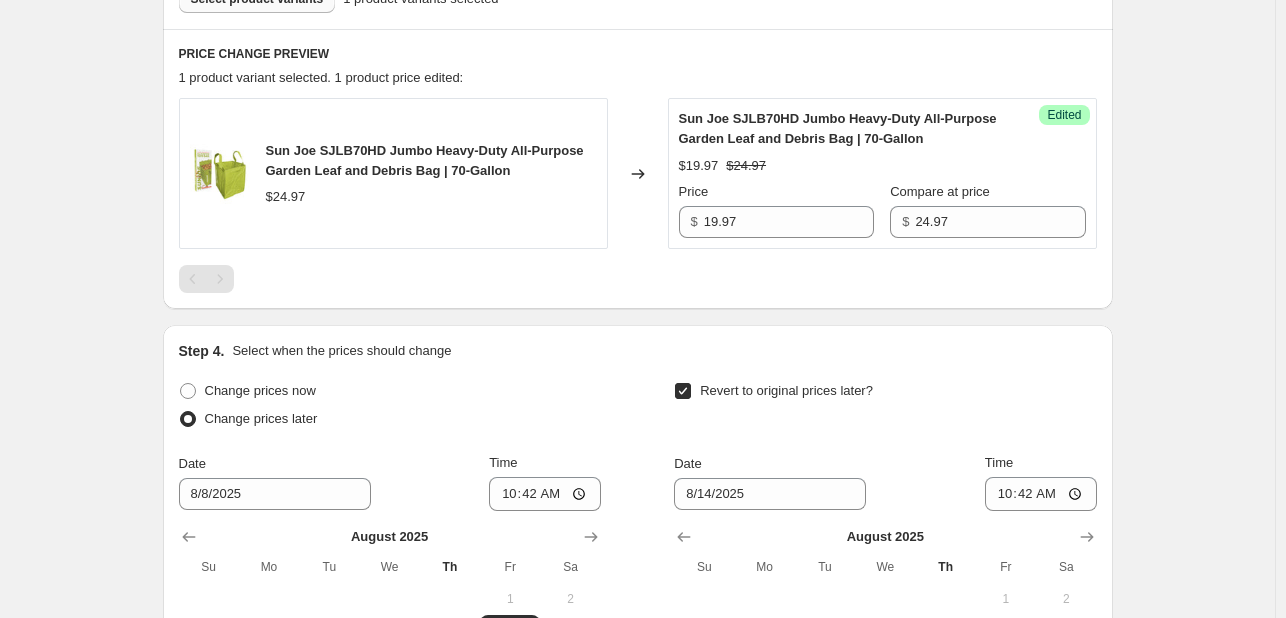 scroll, scrollTop: 1048, scrollLeft: 0, axis: vertical 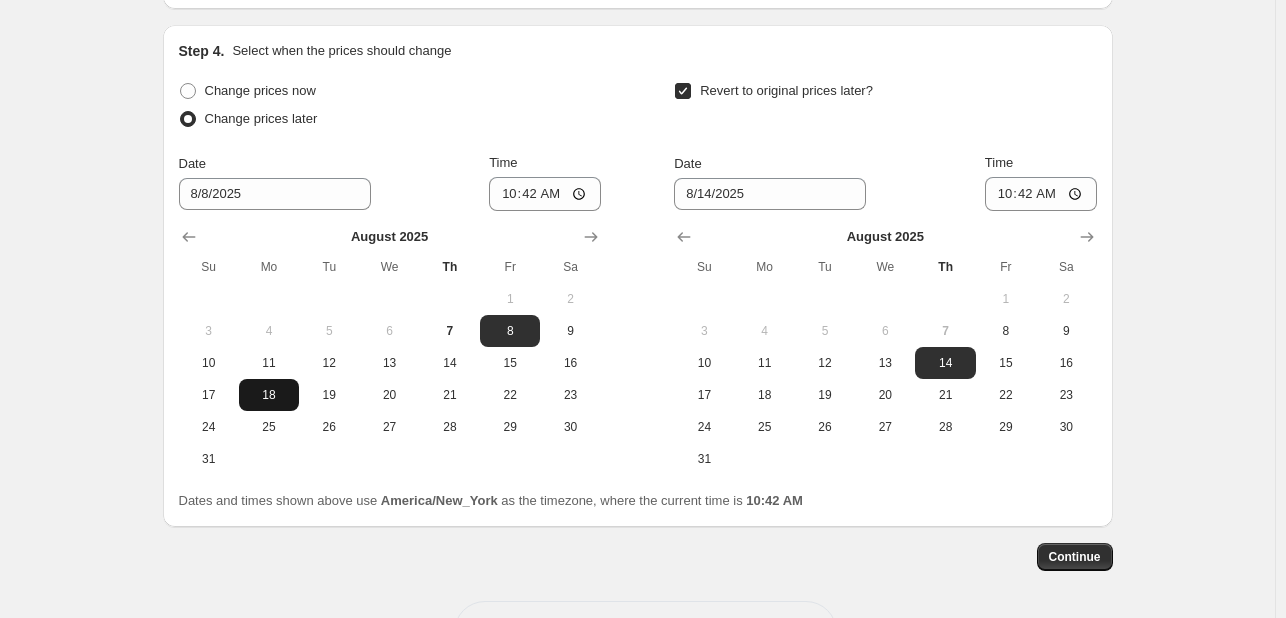 click on "18" at bounding box center [269, 395] 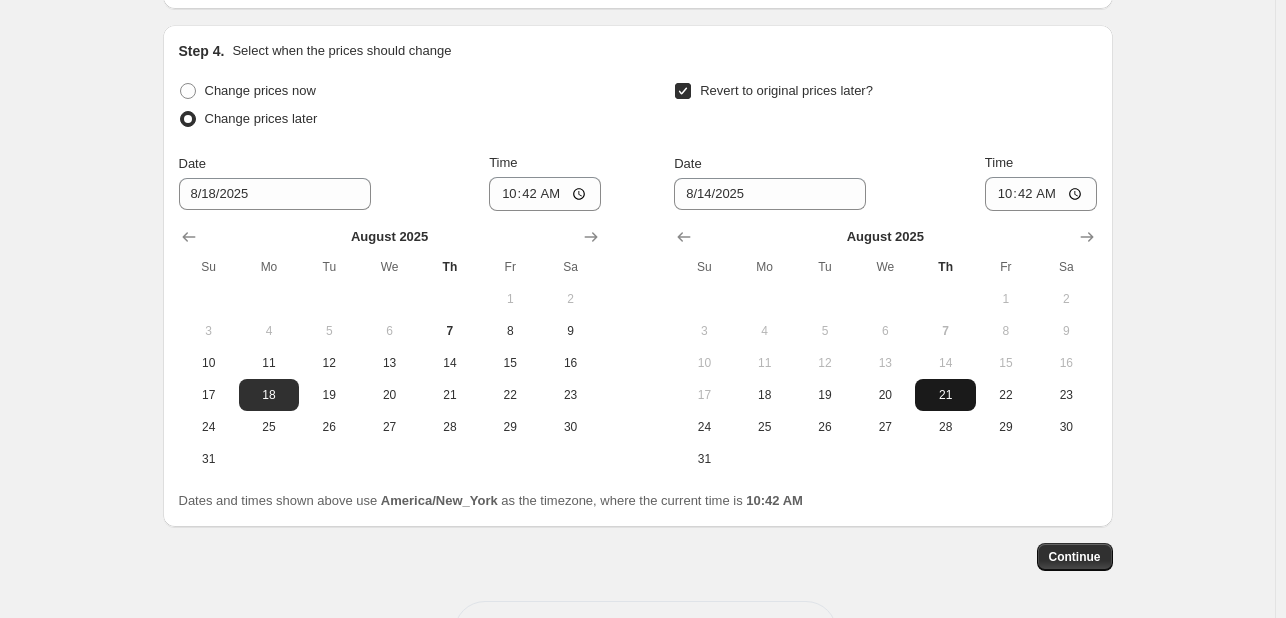 click on "21" at bounding box center (945, 395) 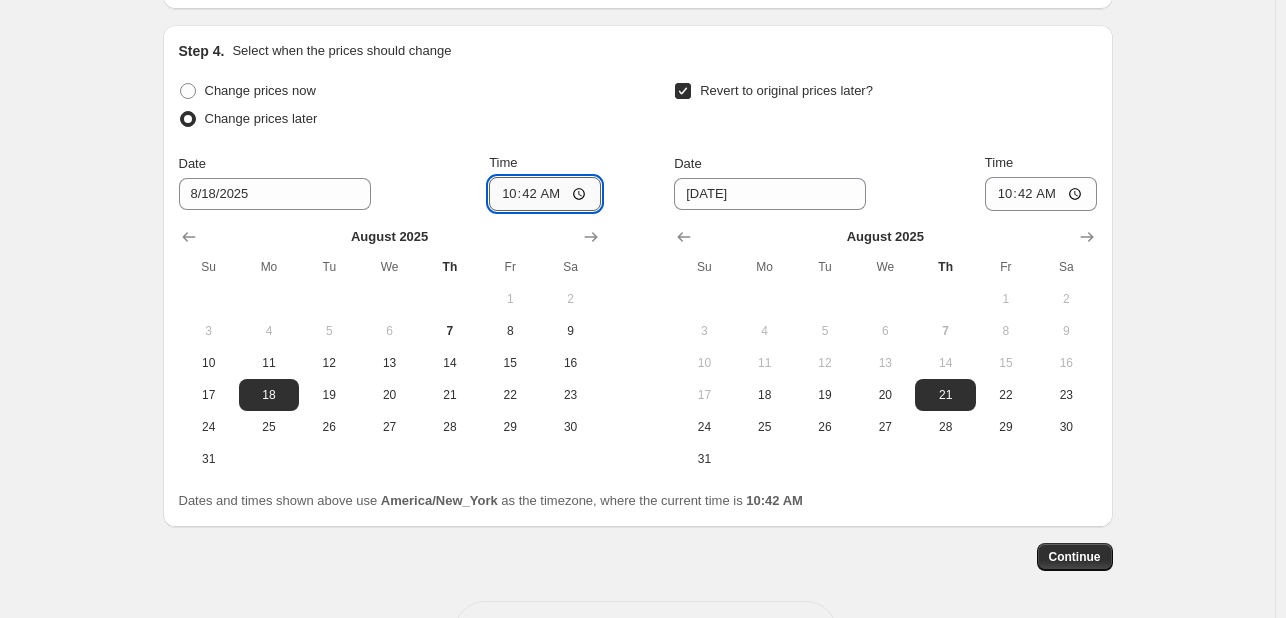 click on "10:42" at bounding box center [545, 194] 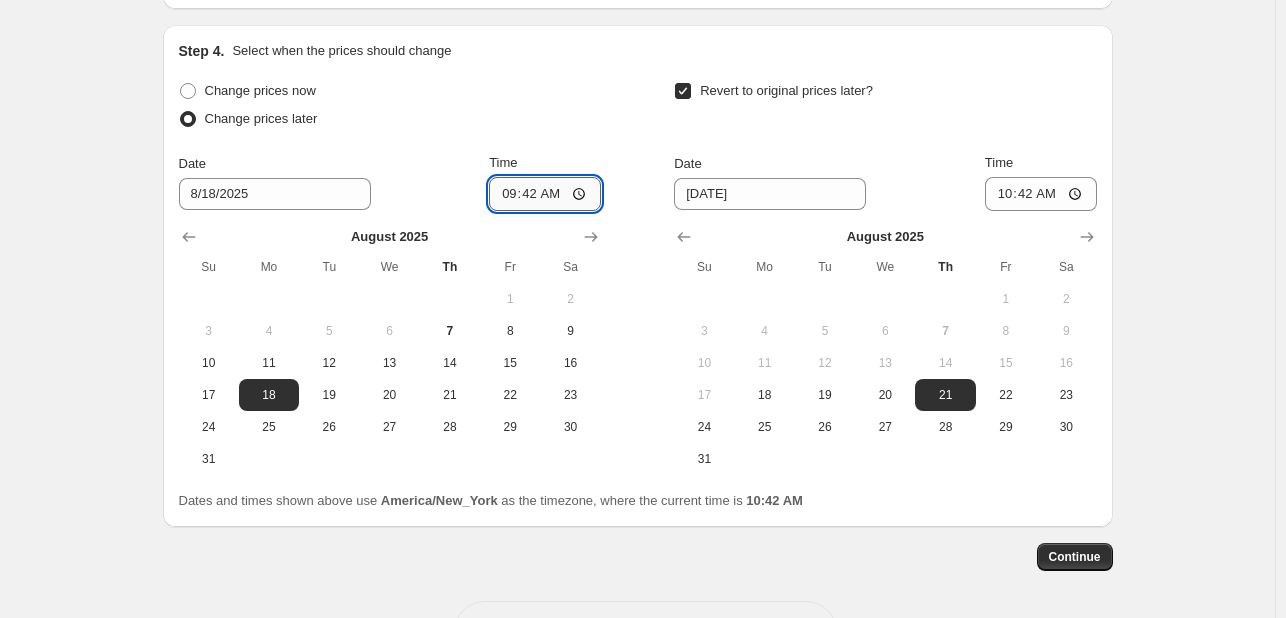type on "09:00" 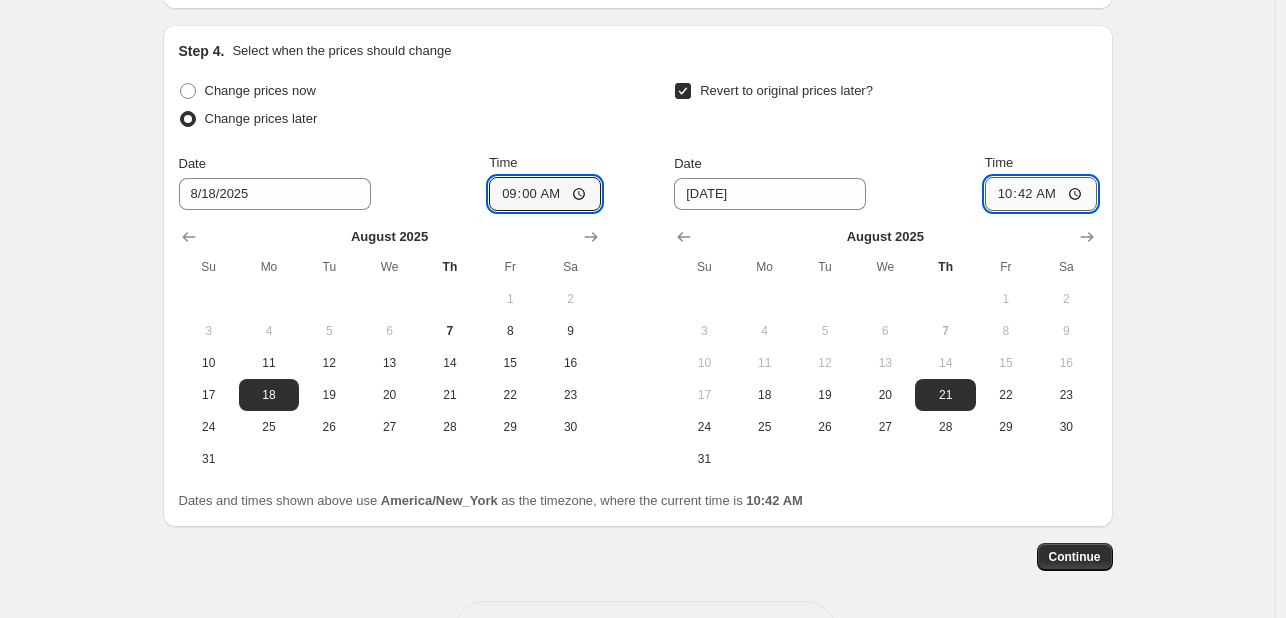 click on "10:42" at bounding box center [1041, 194] 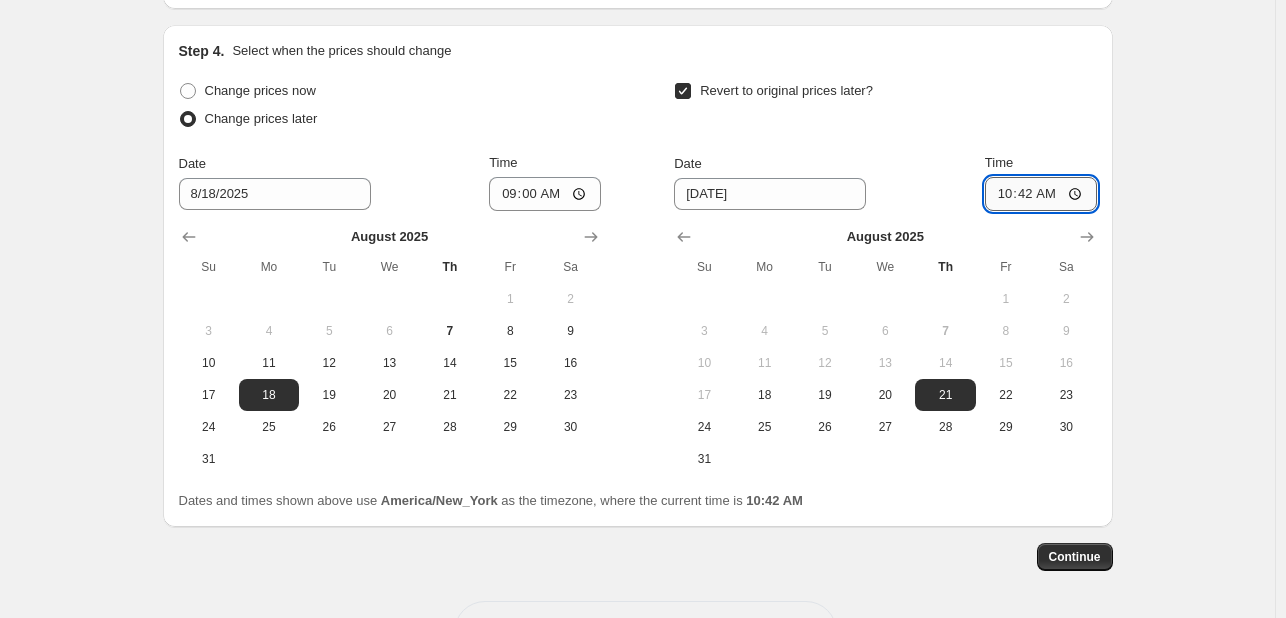 type on "10:00" 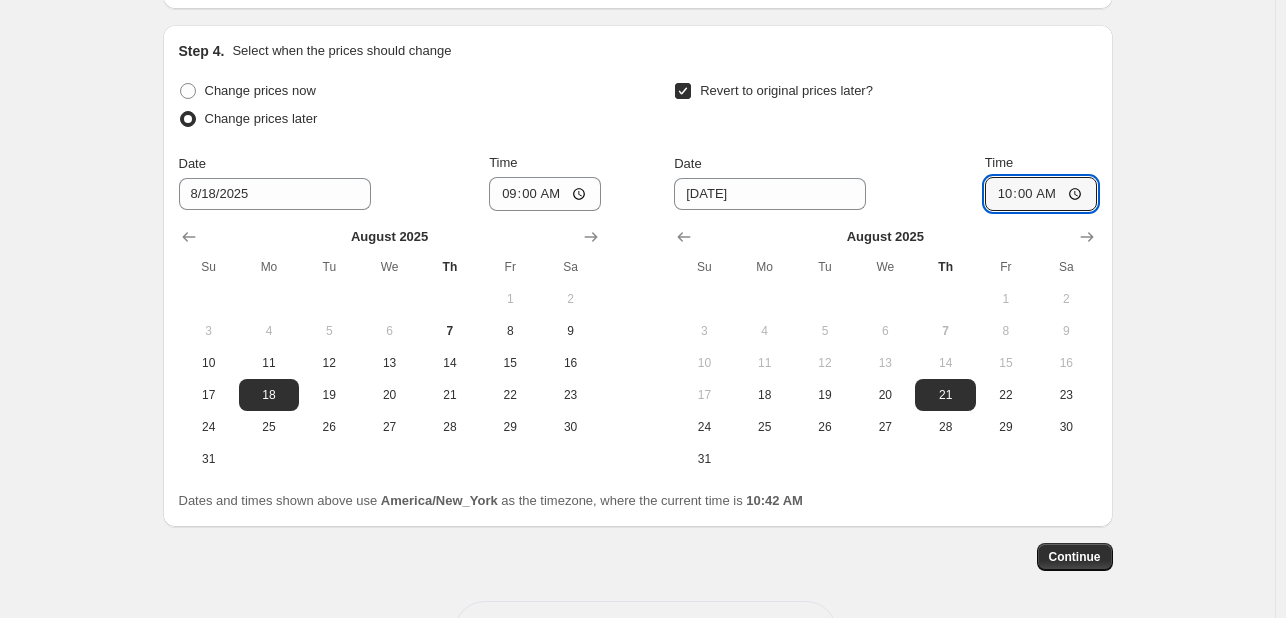 click on "Create new price change job. This page is ready Create new price change job Draft Step 1. Optionally give your price change job a title (eg "[MONTH] [PERCENT]% off sale on boots") DOTD - MJ401C-PRO Upsell This title is just for internal use, customers won't see it Step 2. Select how the prices should change Use bulk price change rules Set product prices individually Use CSV upload Select tags to add while price change is active Submit deals Select tags to remove while price change is active How does tagging work? Step 3. Select which products should change in price Select all products, use filters, or select products variants individually All products Filter by product, collection, tag, vendor, product type, variant title, or inventory Select product variants individually Select product variants 1   product variants selected PRICE CHANGE PREVIEW 1 product variant selected. 1 product price edited: Sun Joe SJLB70HD Jumbo Heavy-Duty All-Purpose Garden Leaf and Debris Bag | 70-Gallon $[PRICE] Changed to Success Edited Price" at bounding box center [637, -178] 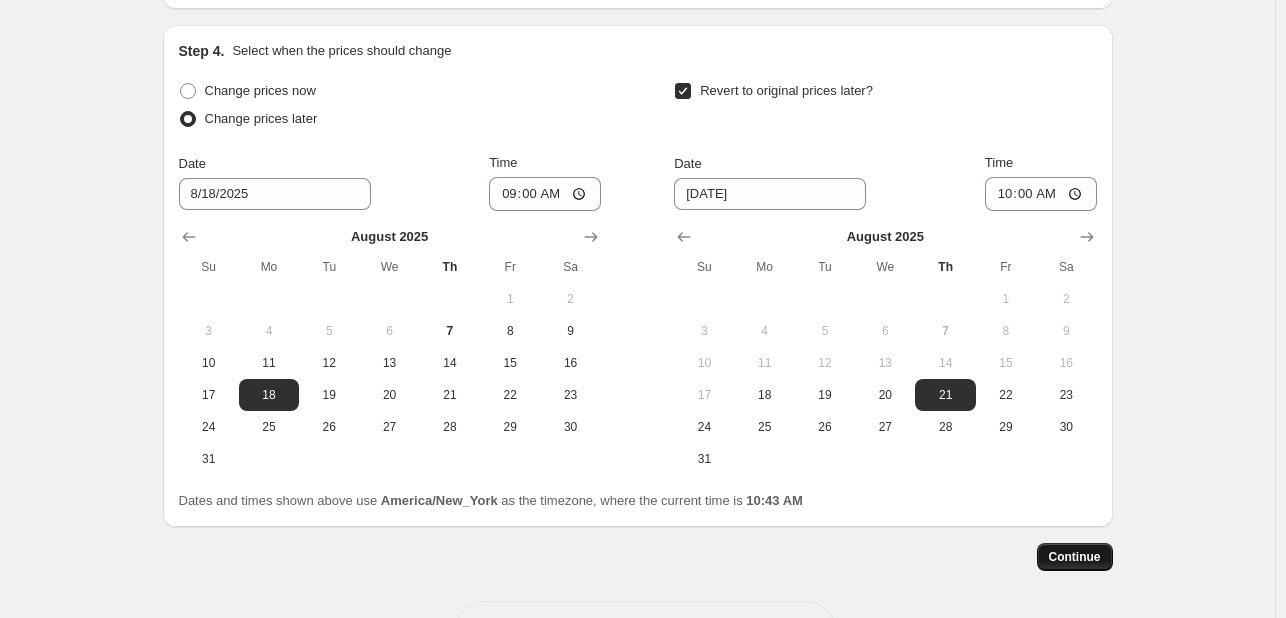 click on "Continue" at bounding box center [1075, 557] 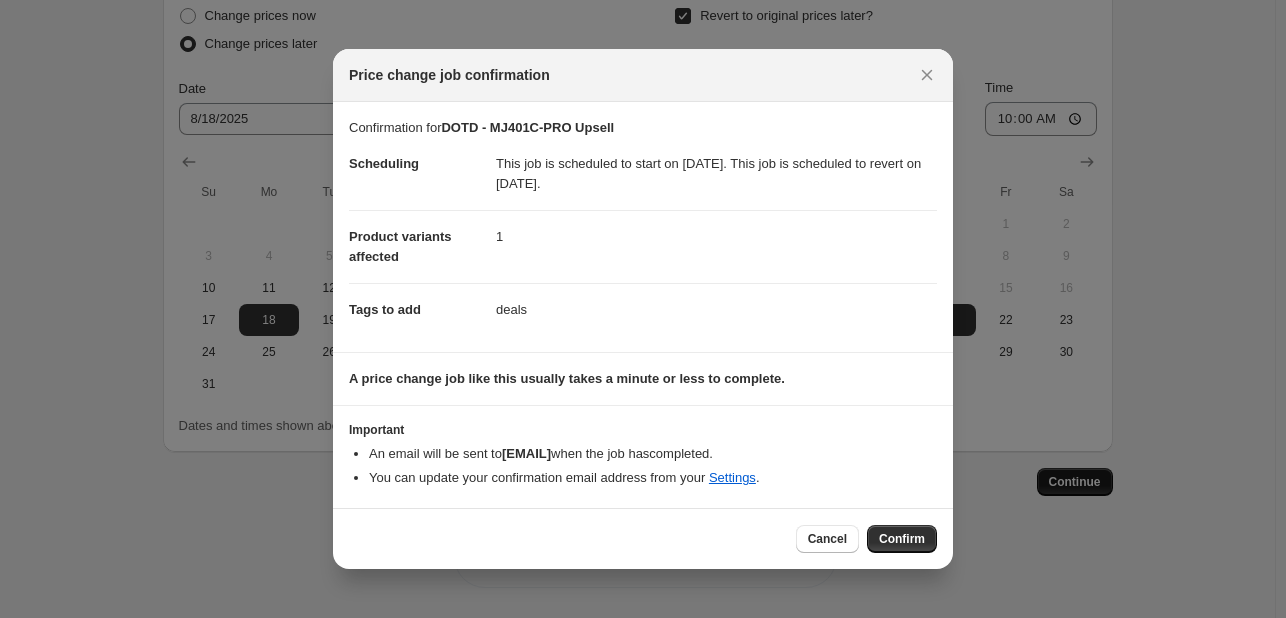 scroll, scrollTop: 1048, scrollLeft: 0, axis: vertical 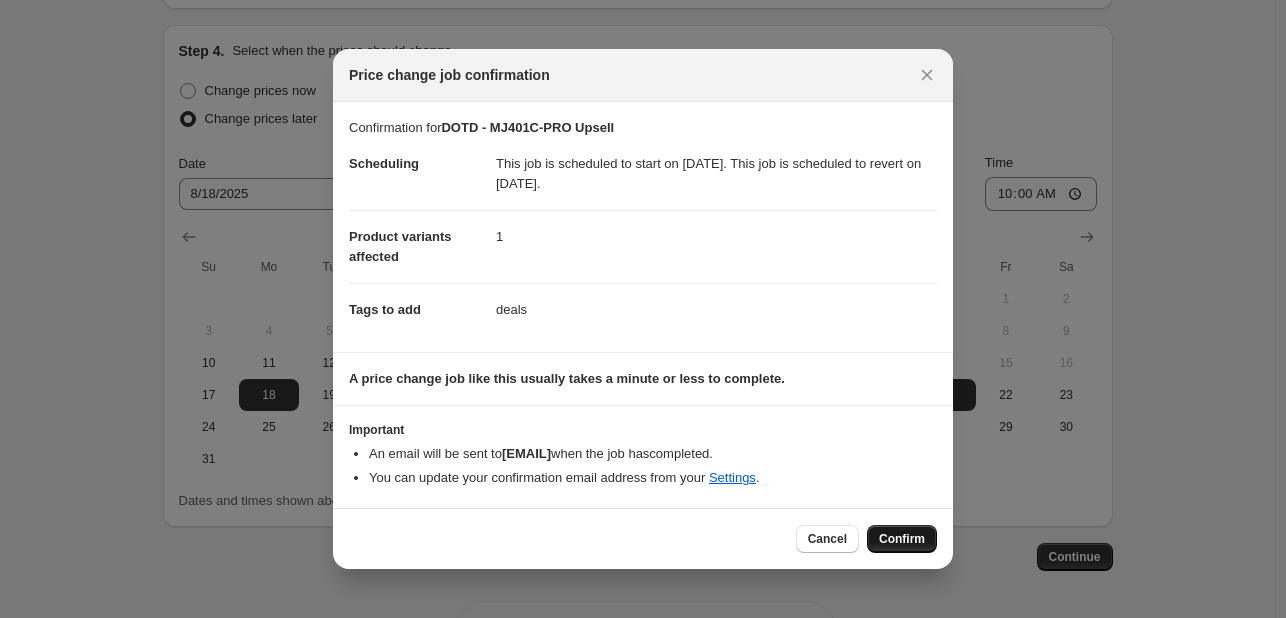 click on "Confirm" at bounding box center (902, 539) 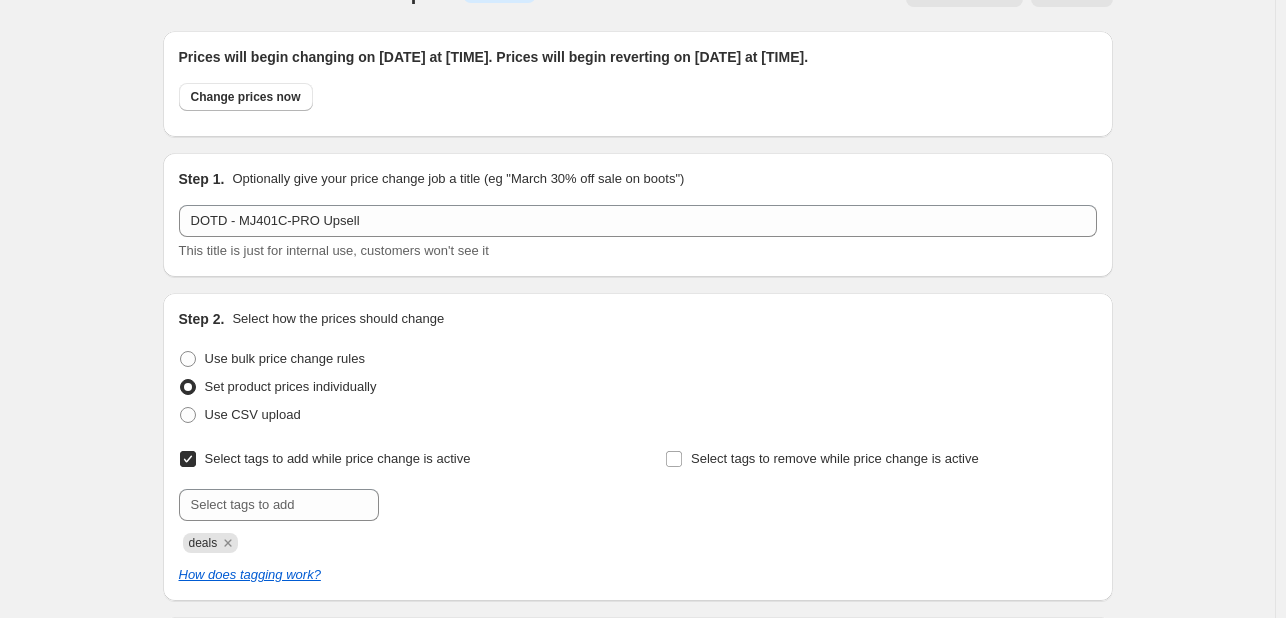 scroll, scrollTop: 0, scrollLeft: 0, axis: both 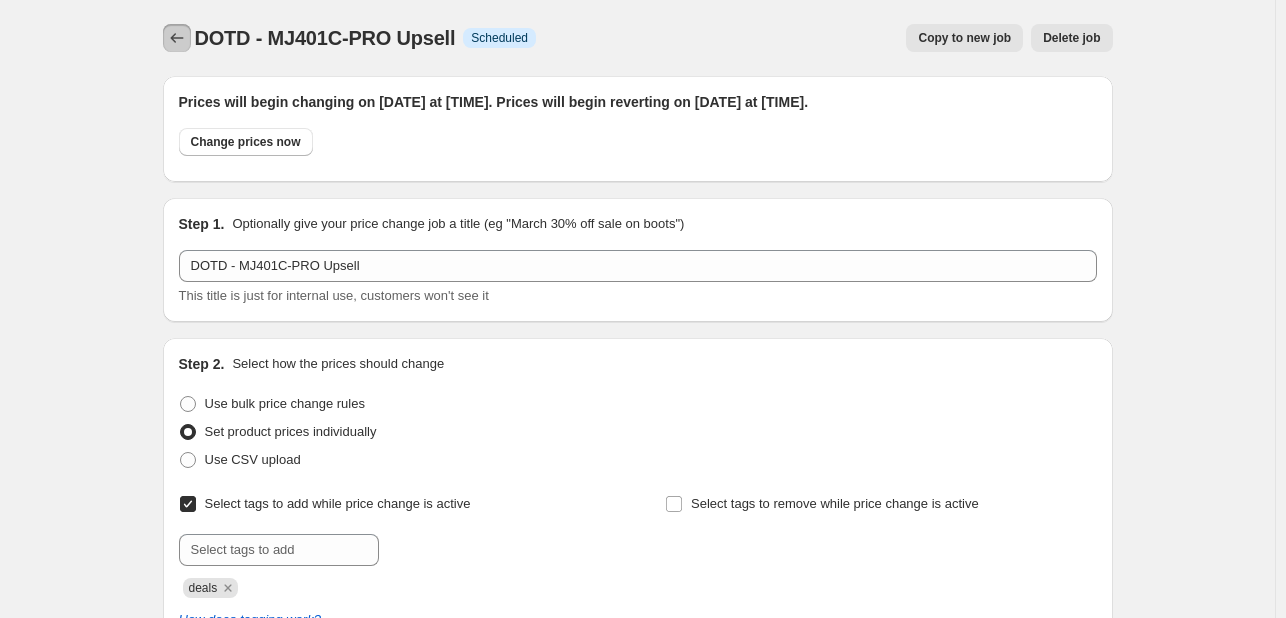 click 